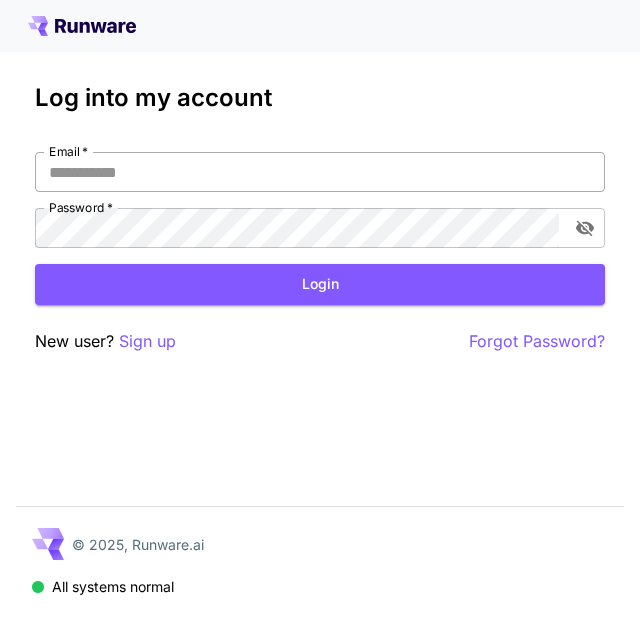 scroll, scrollTop: 0, scrollLeft: 0, axis: both 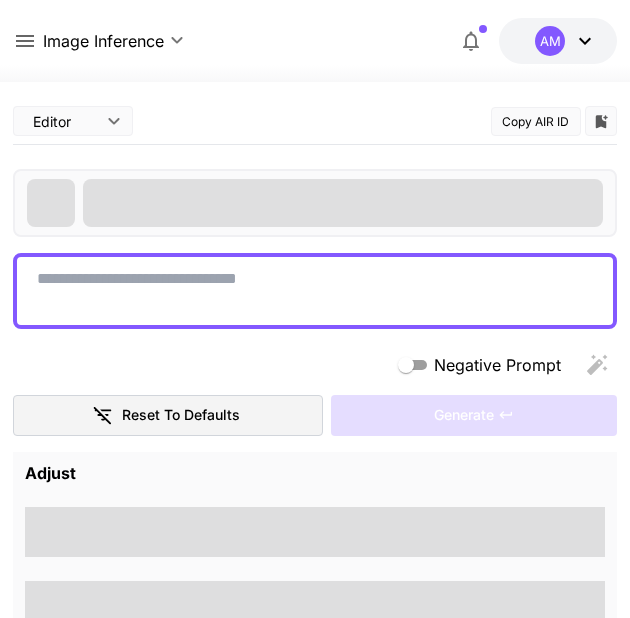 click on "**********" at bounding box center (315, 2285) 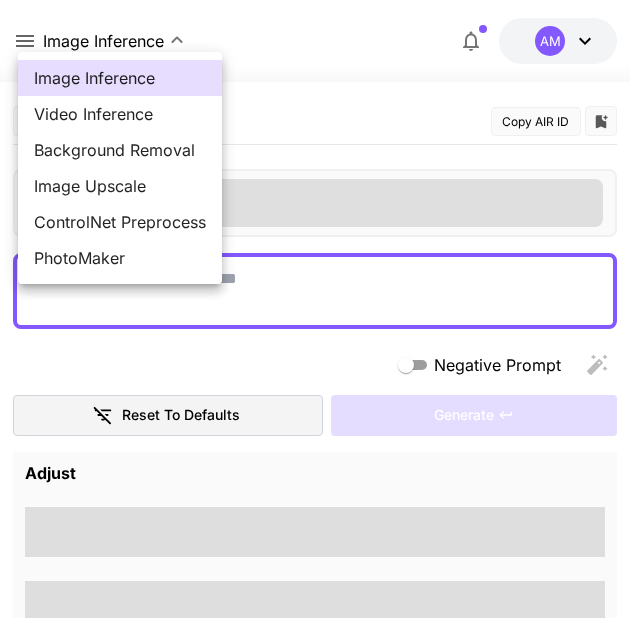 click on "PhotoMaker" at bounding box center (120, 258) 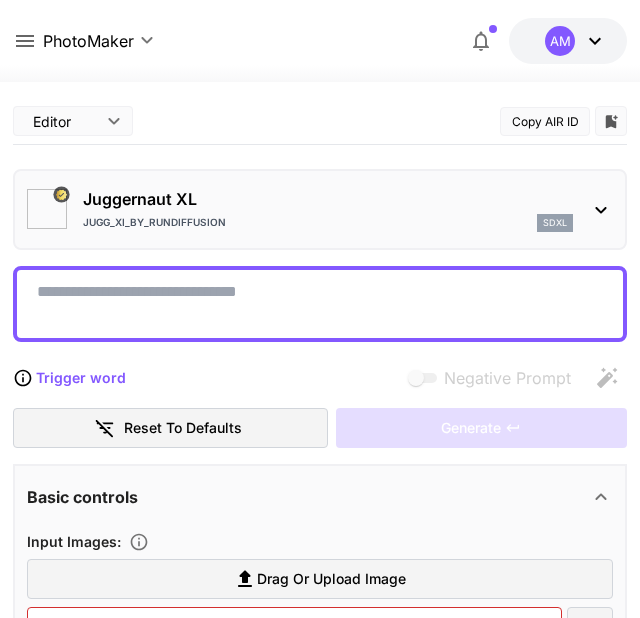 type on "*********" 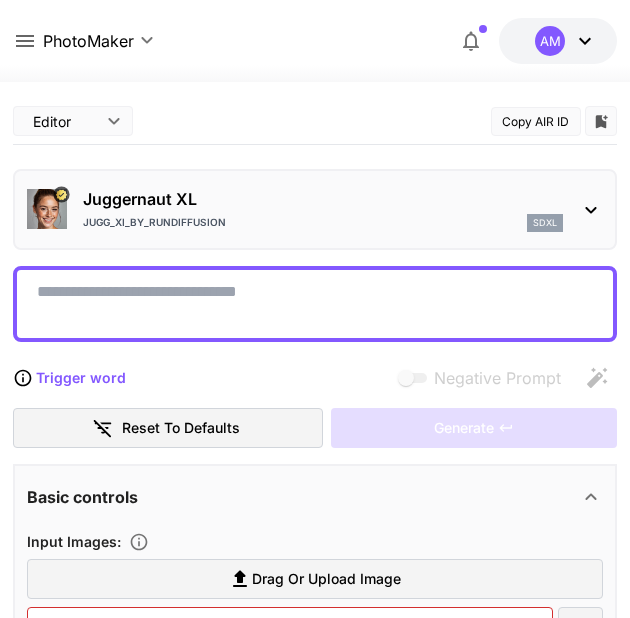 click 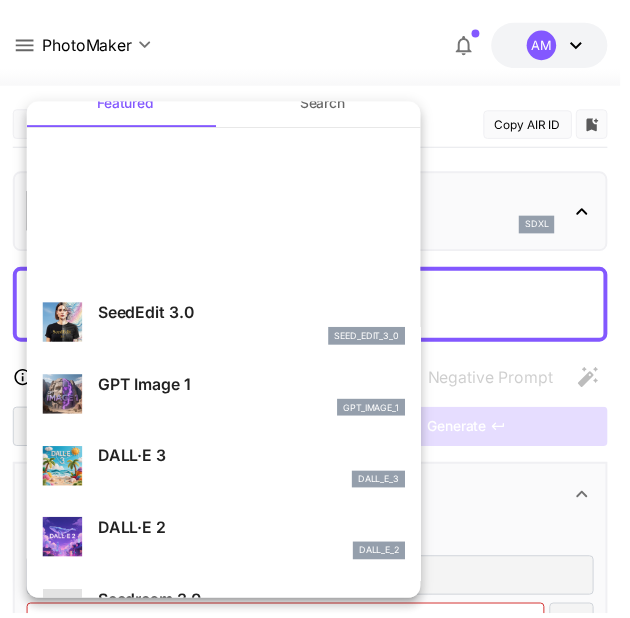 scroll, scrollTop: 0, scrollLeft: 0, axis: both 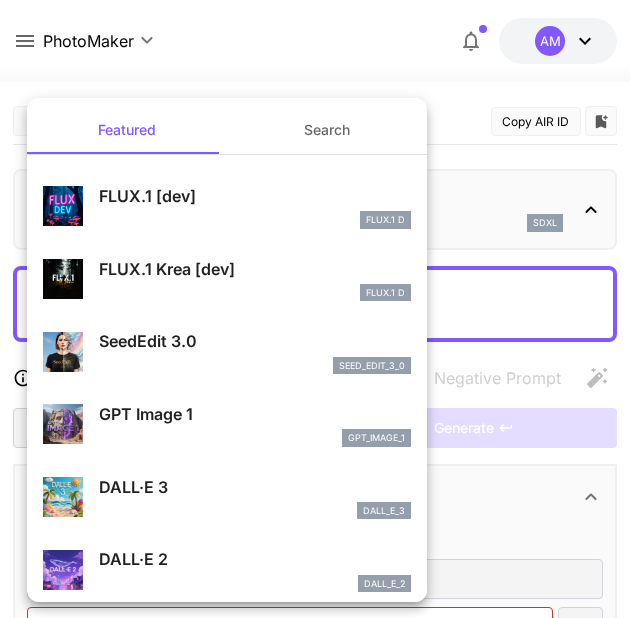 click on "FLUX.1 [dev] FLUX.1 D" at bounding box center (255, 206) 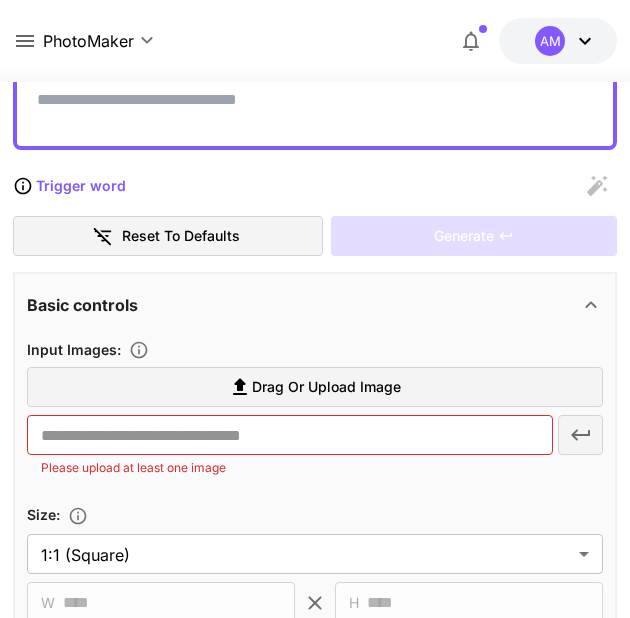 scroll, scrollTop: 240, scrollLeft: 0, axis: vertical 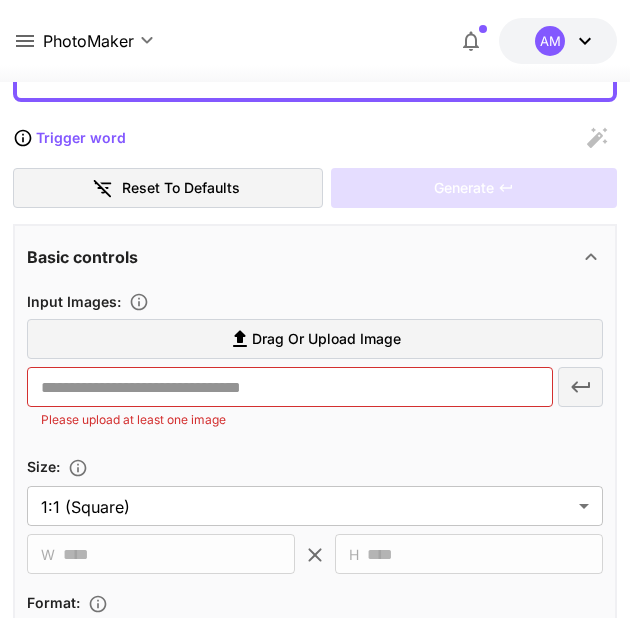 click on "Drag or upload image" at bounding box center (326, 339) 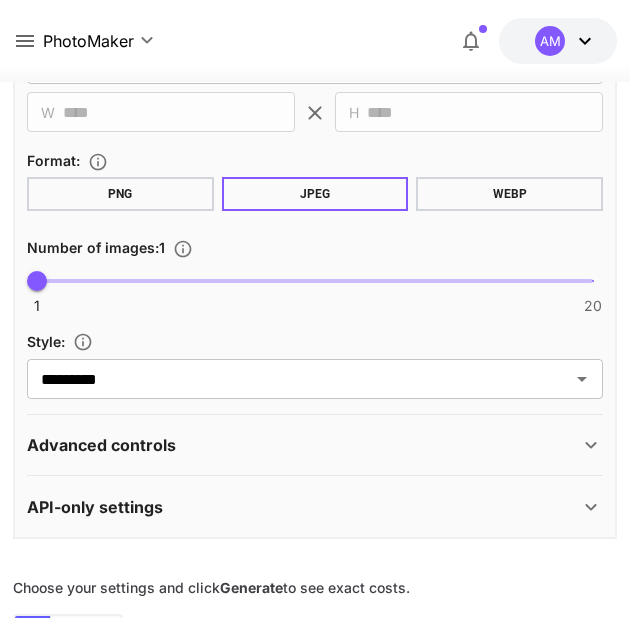 scroll, scrollTop: 720, scrollLeft: 0, axis: vertical 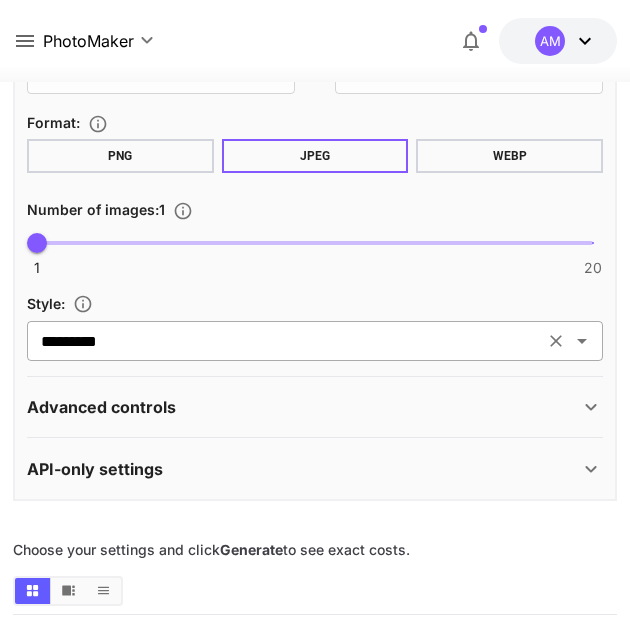 click on "*********" at bounding box center [286, 341] 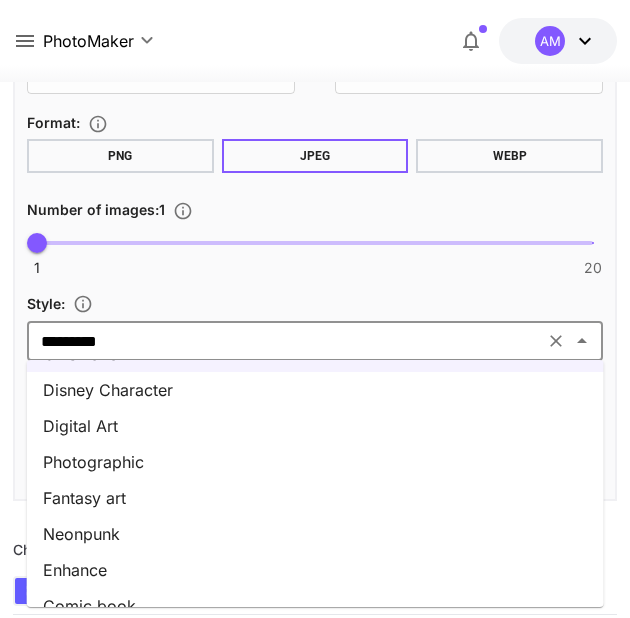 scroll, scrollTop: 164, scrollLeft: 0, axis: vertical 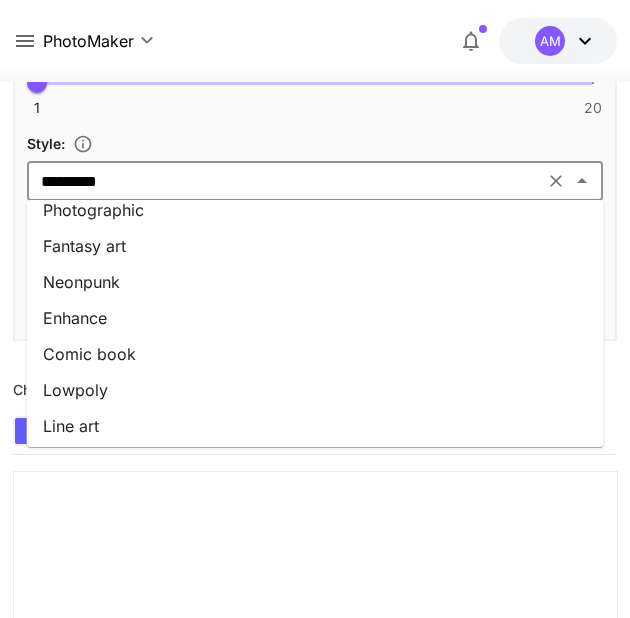 click at bounding box center (315, 773) 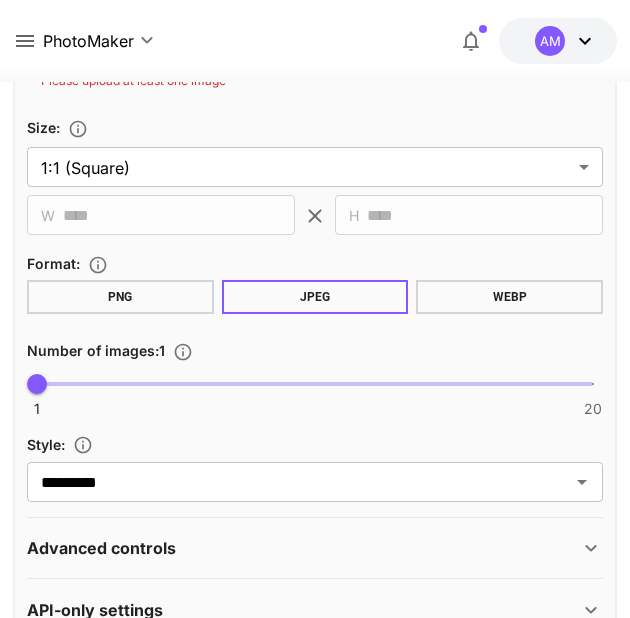 scroll, scrollTop: 640, scrollLeft: 0, axis: vertical 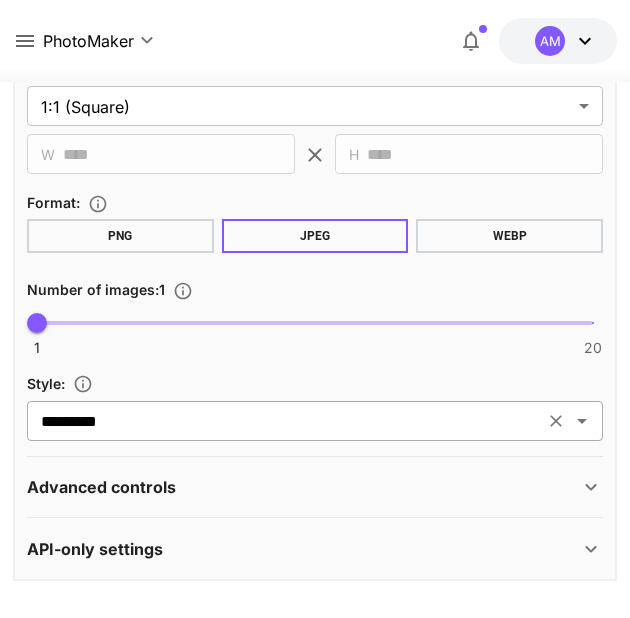 click on "*********" at bounding box center (286, 421) 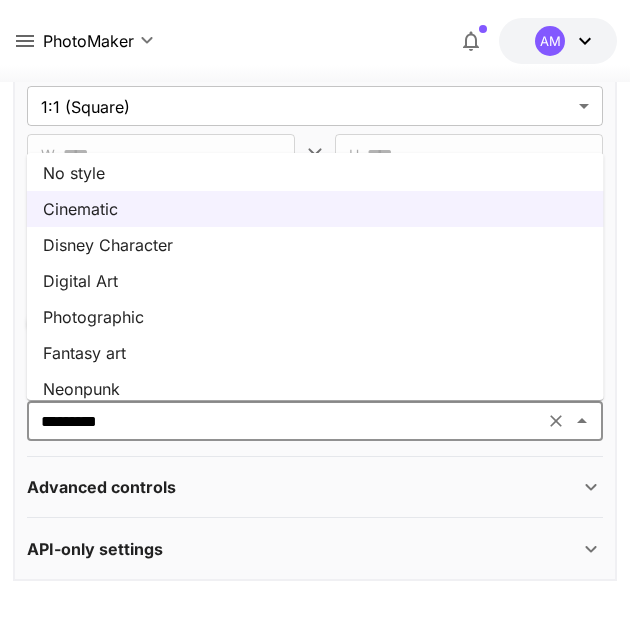 scroll, scrollTop: 0, scrollLeft: 0, axis: both 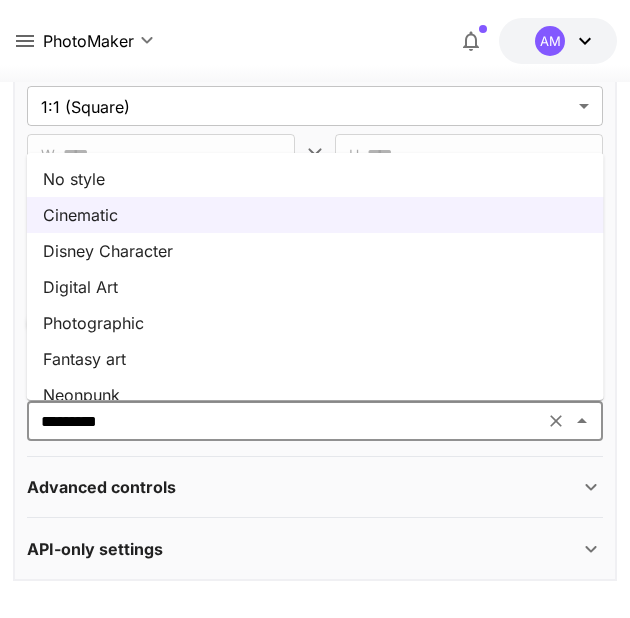 click on "No style" at bounding box center (315, 179) 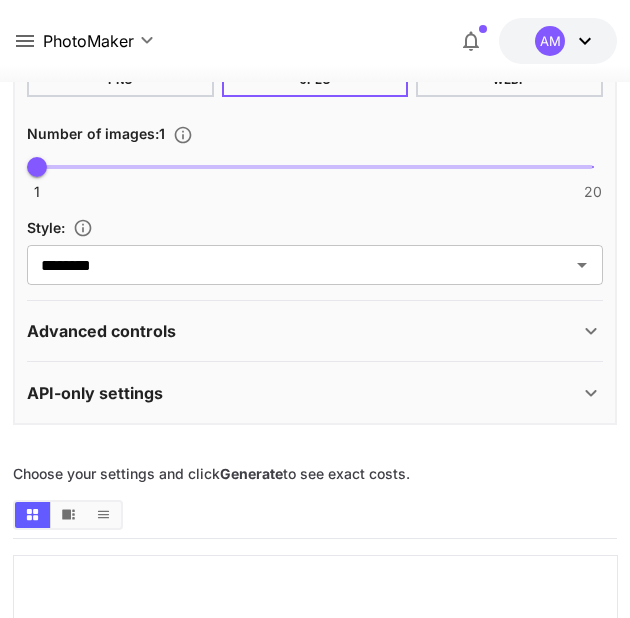 scroll, scrollTop: 800, scrollLeft: 0, axis: vertical 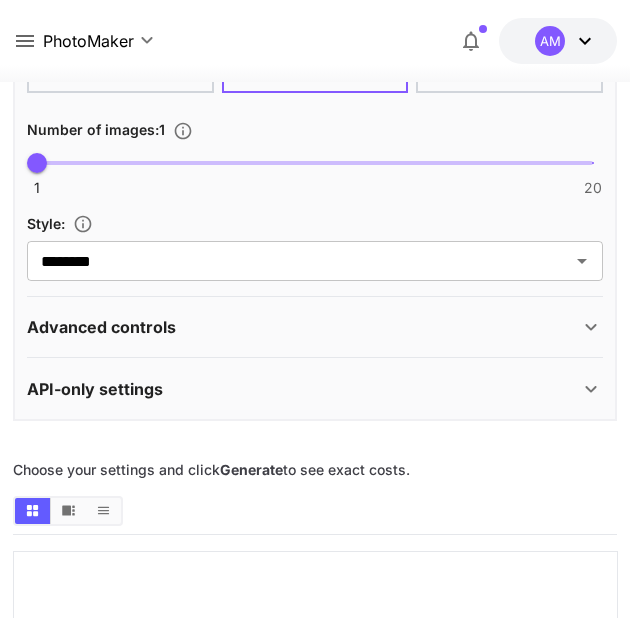 click on "Advanced controls" at bounding box center (303, 327) 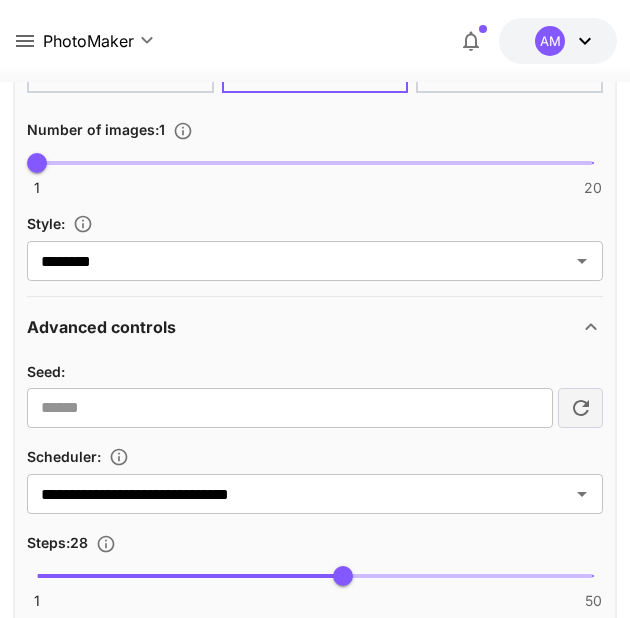 click on "Advanced controls" at bounding box center (303, 327) 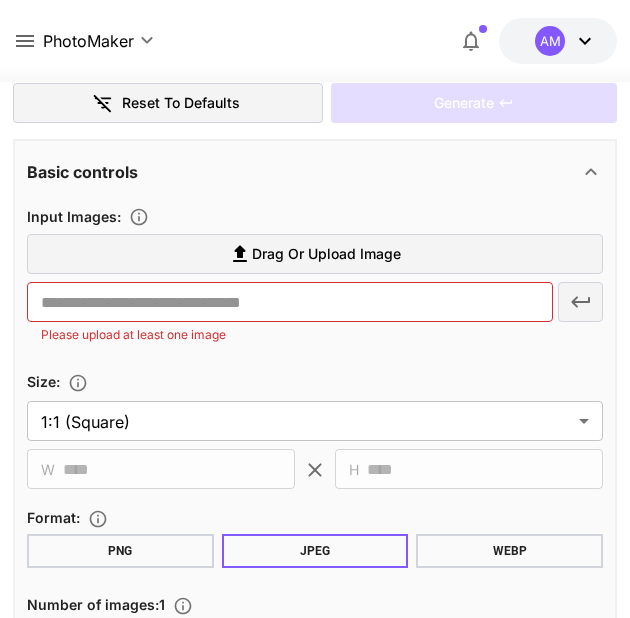 scroll, scrollTop: 320, scrollLeft: 0, axis: vertical 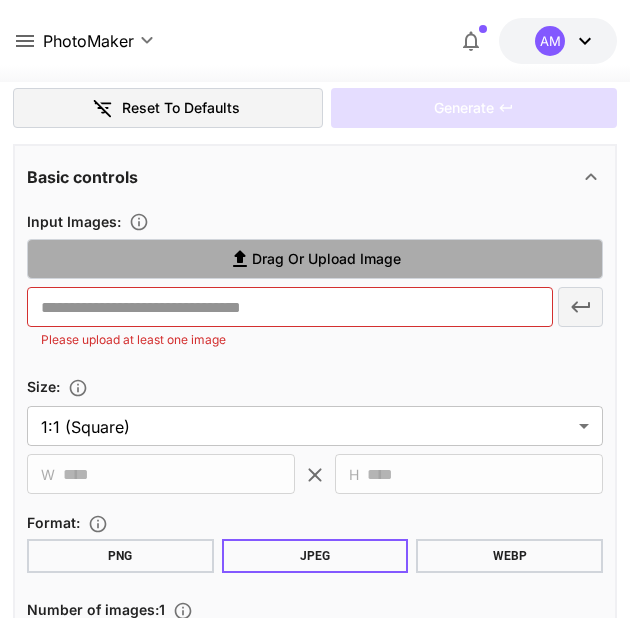 click on "Drag or upload image" at bounding box center [326, 259] 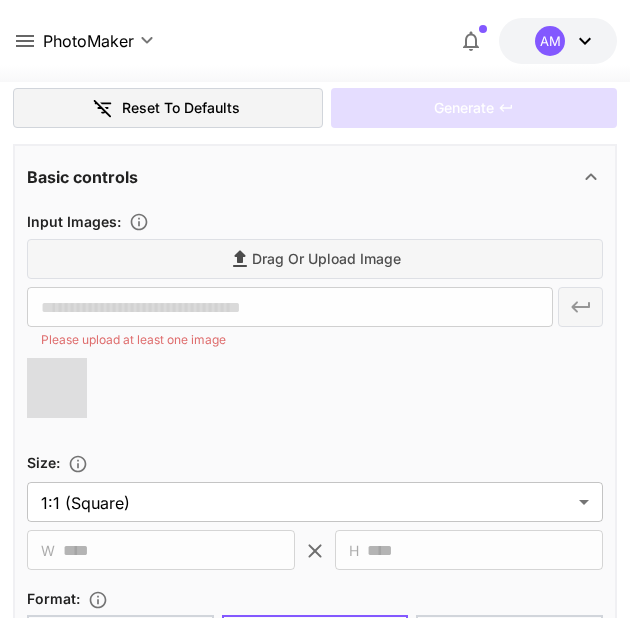 type on "**********" 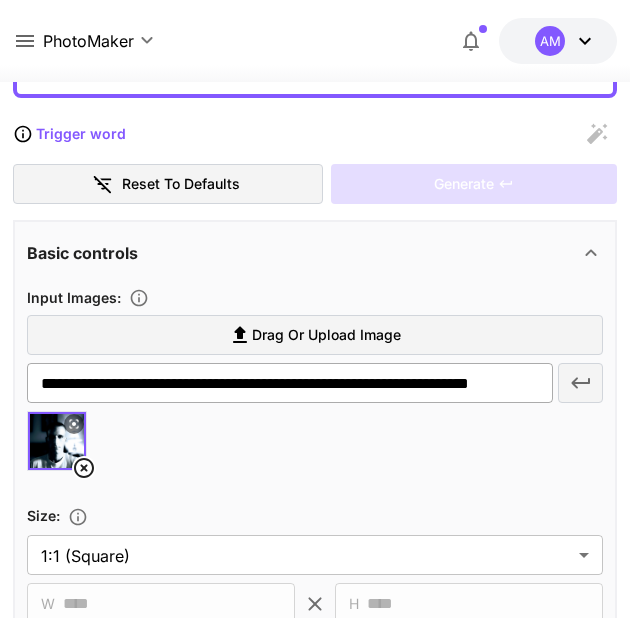 scroll, scrollTop: 80, scrollLeft: 0, axis: vertical 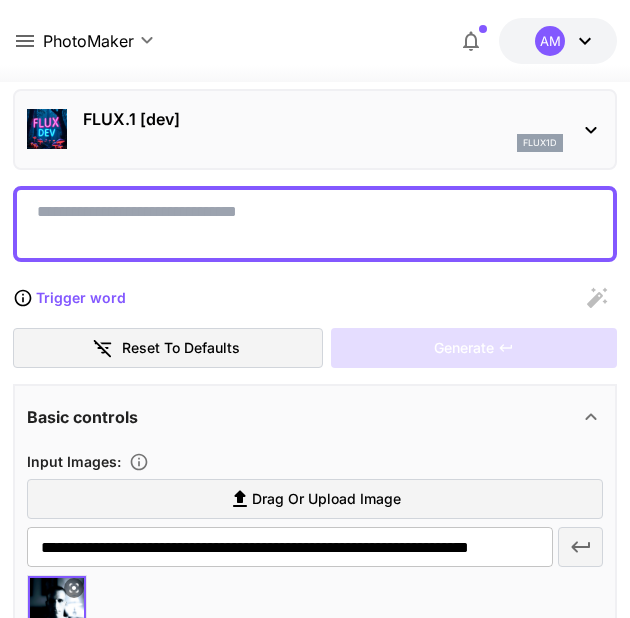 click on "Display cost in response" at bounding box center [315, 224] 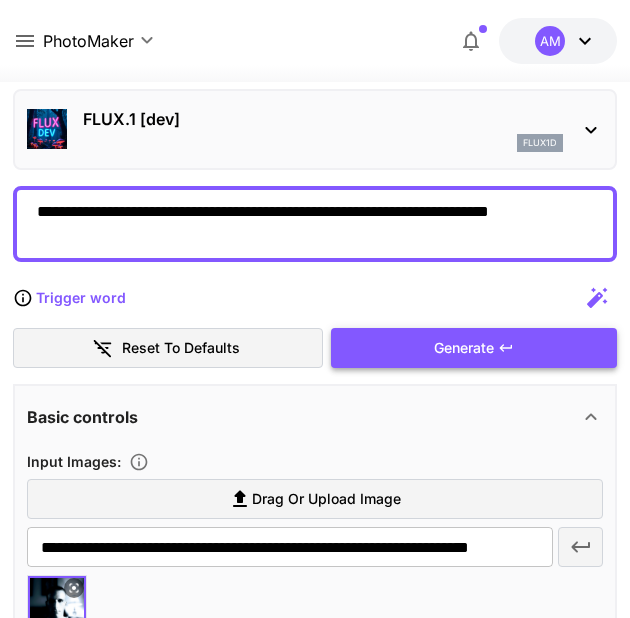 type on "**********" 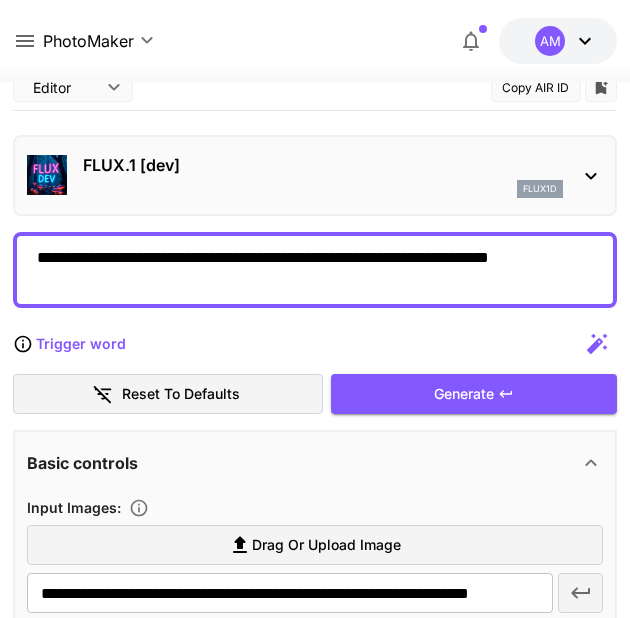 scroll, scrollTop: 0, scrollLeft: 0, axis: both 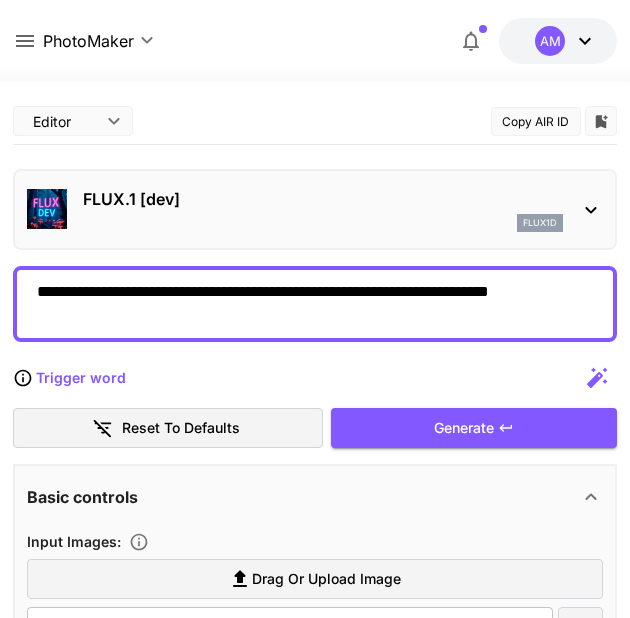 click 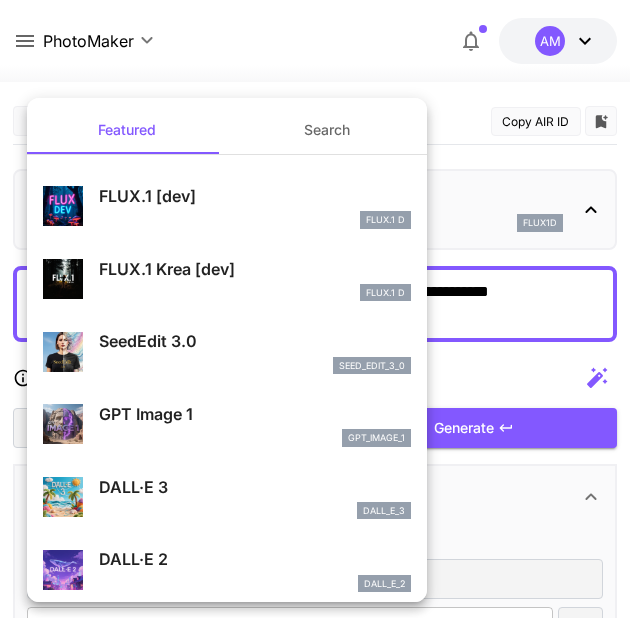 click on "Search" at bounding box center [327, 130] 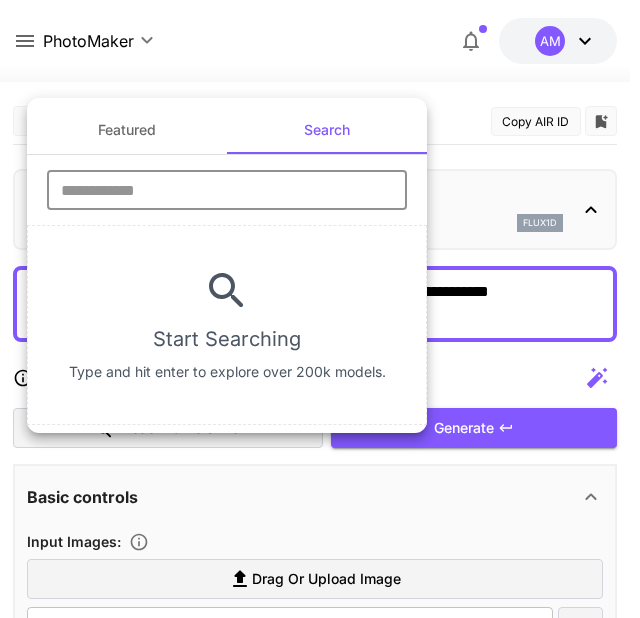 click at bounding box center [227, 190] 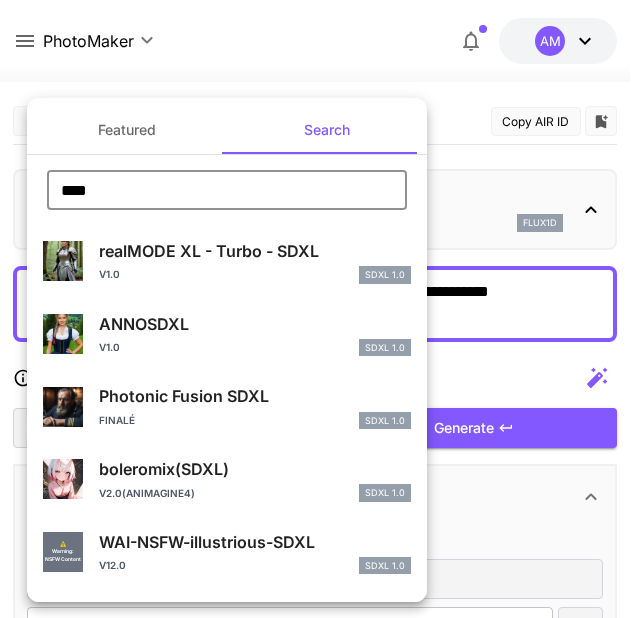 type on "****" 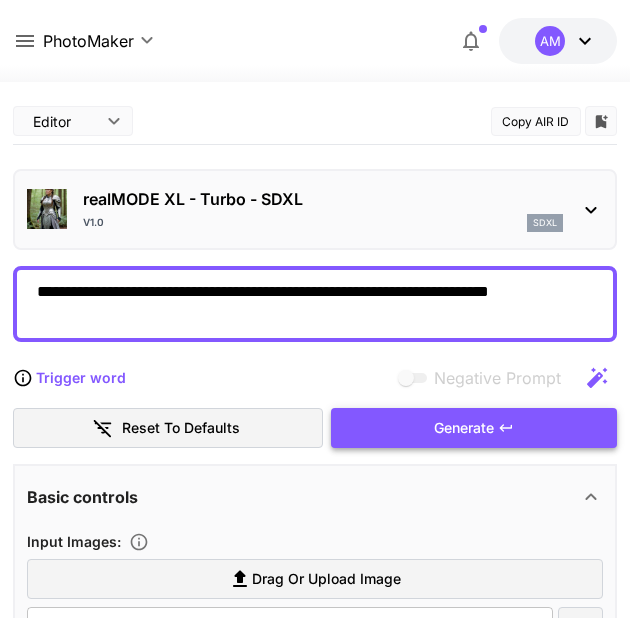 click on "Generate" at bounding box center (474, 428) 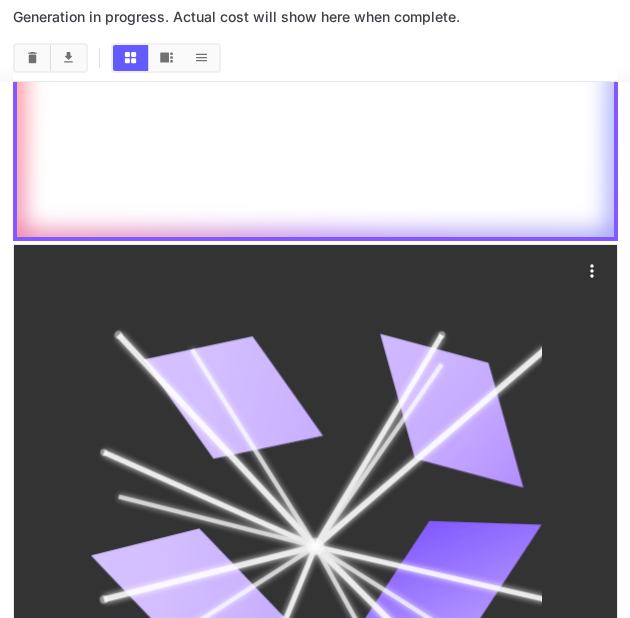 scroll, scrollTop: 1760, scrollLeft: 0, axis: vertical 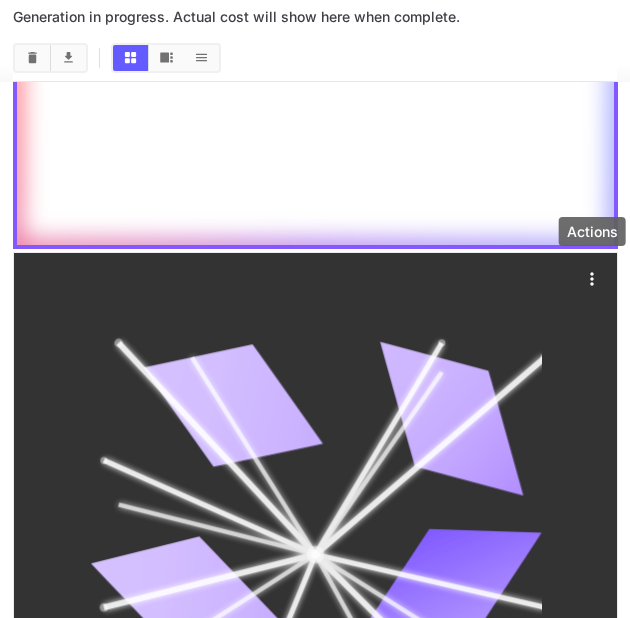 click 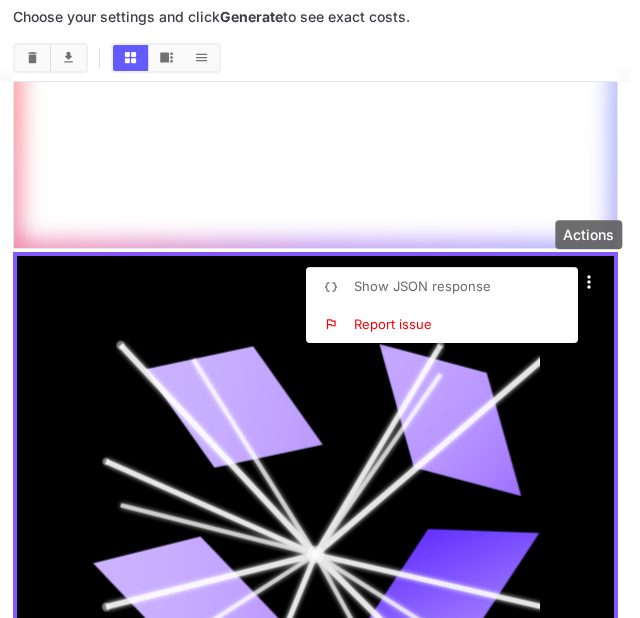 click at bounding box center [320, 309] 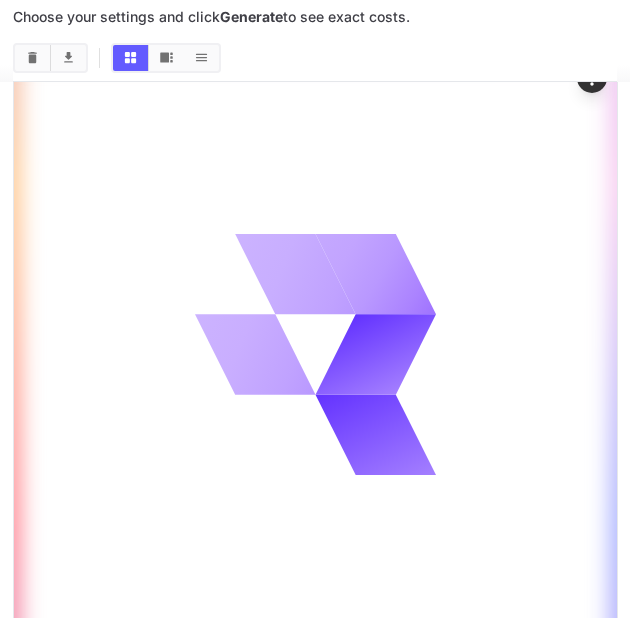 scroll, scrollTop: 1360, scrollLeft: 0, axis: vertical 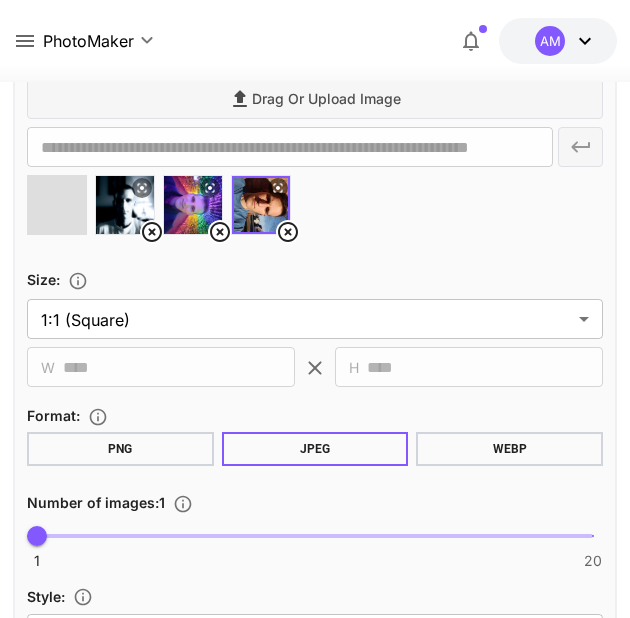 type on "**********" 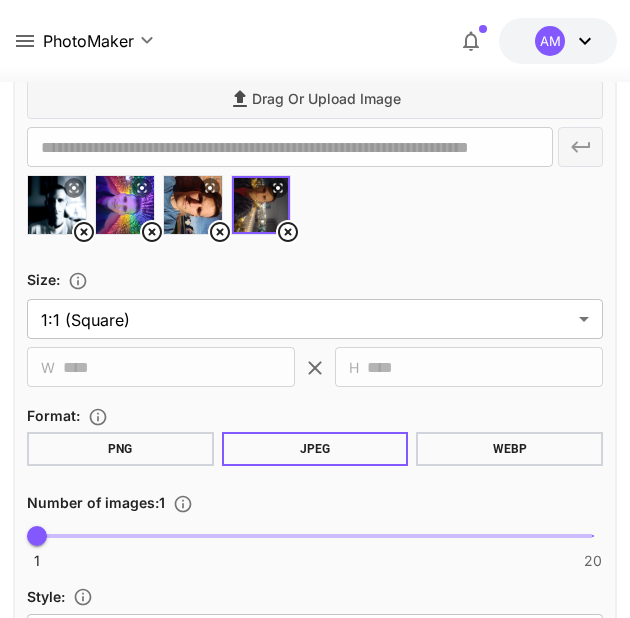click at bounding box center (315, 213) 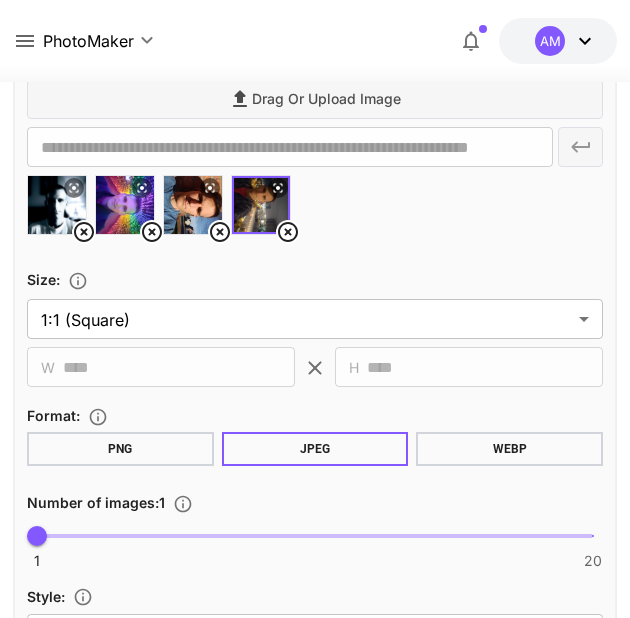click 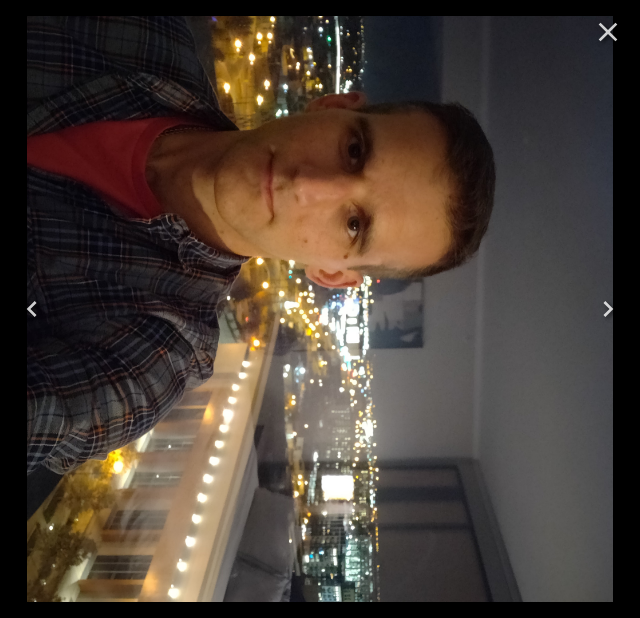 click on "**********" at bounding box center [320, 912] 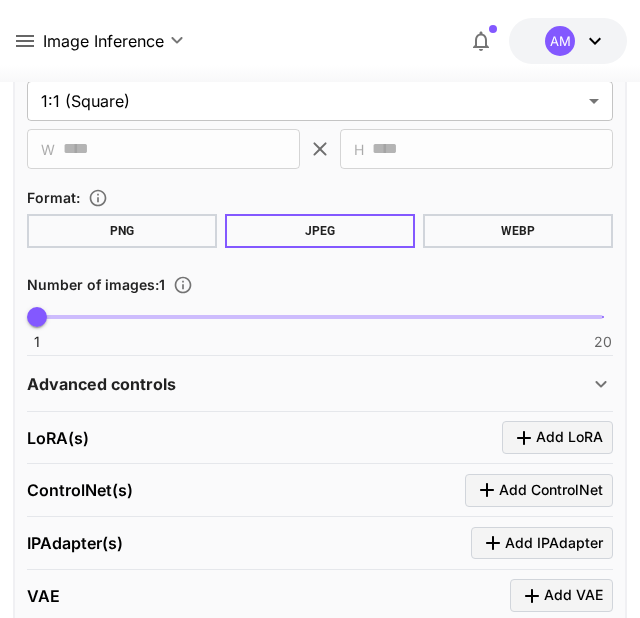 type on "**********" 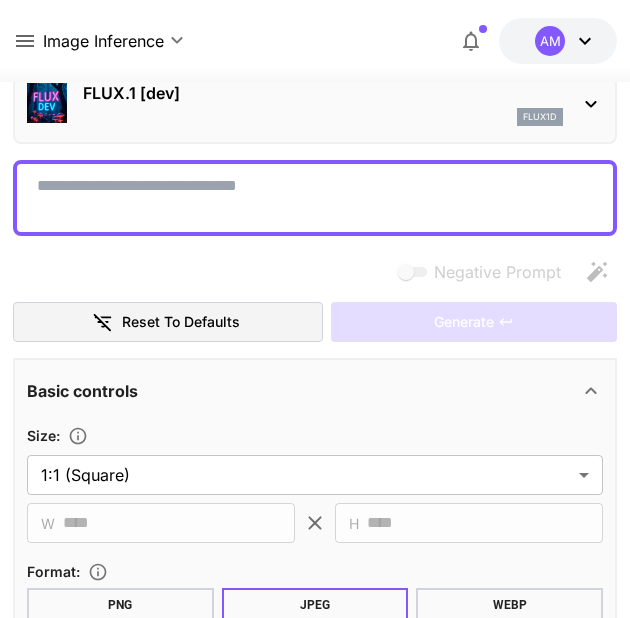 scroll, scrollTop: 0, scrollLeft: 0, axis: both 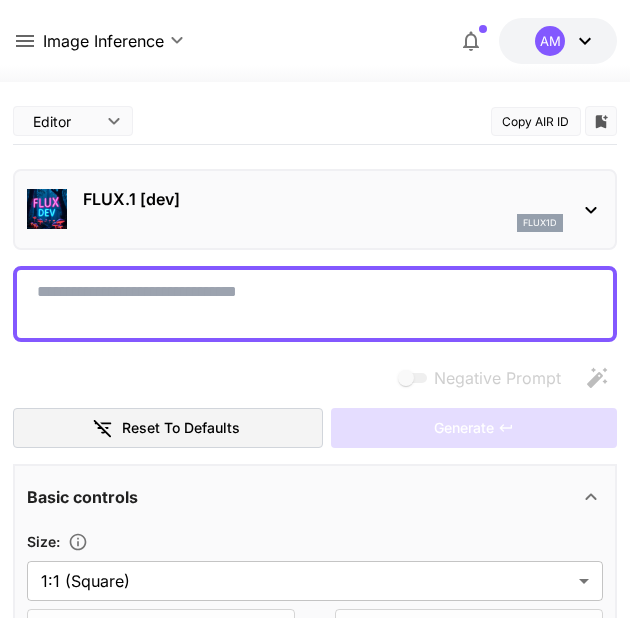 click on "**********" at bounding box center (315, 2302) 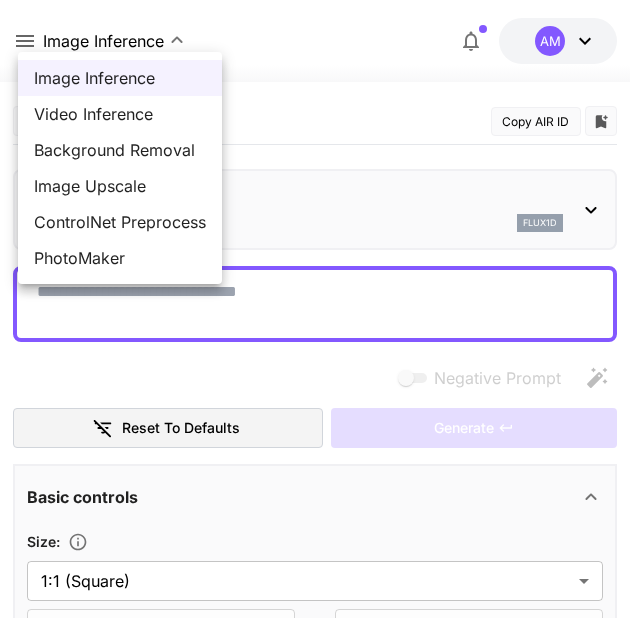 click on "PhotoMaker" at bounding box center (120, 258) 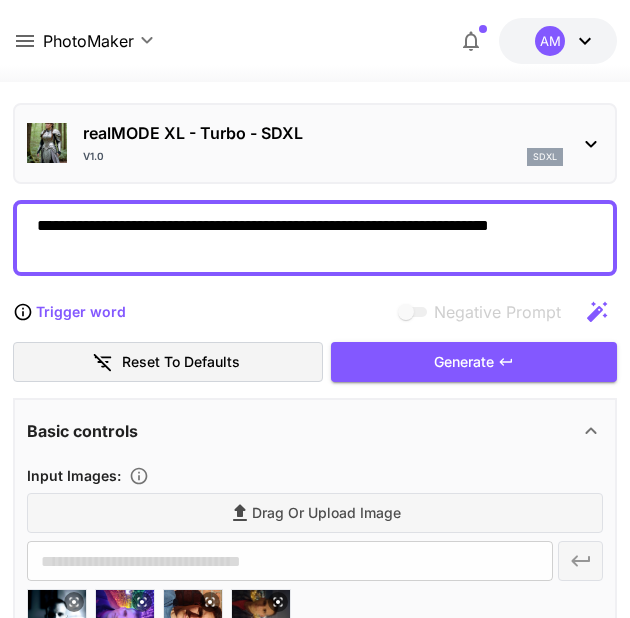 scroll, scrollTop: 0, scrollLeft: 0, axis: both 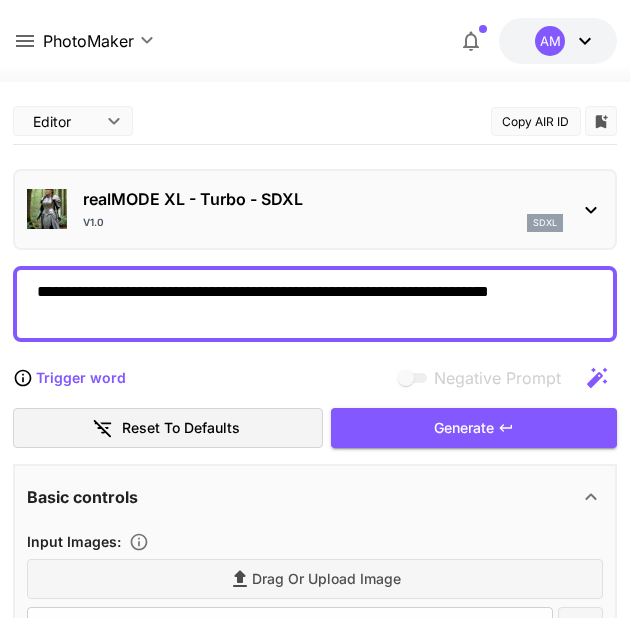 click 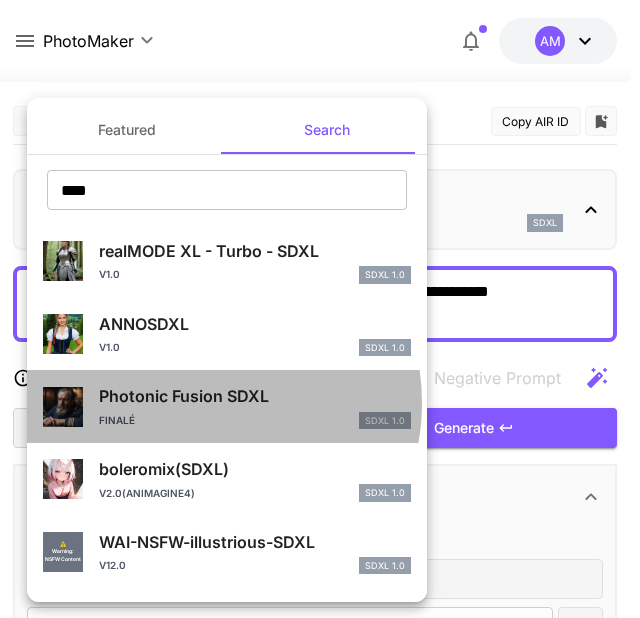 click on "Photonic Fusion SDXL" at bounding box center [255, 396] 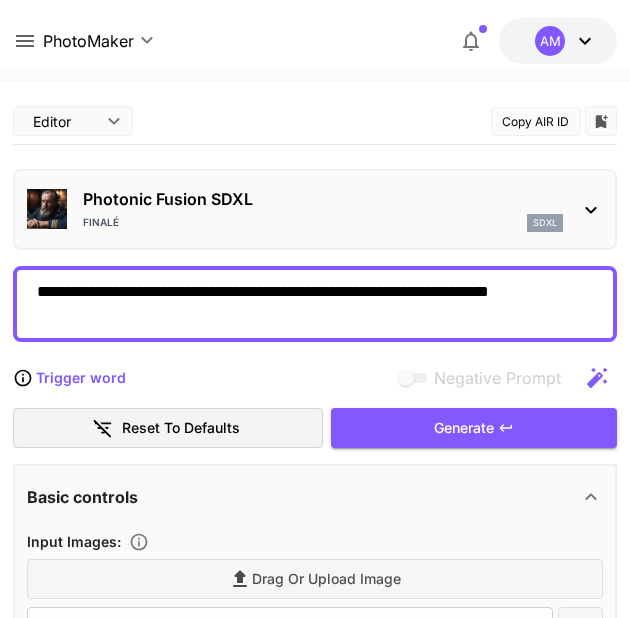 click on "**********" at bounding box center [315, 304] 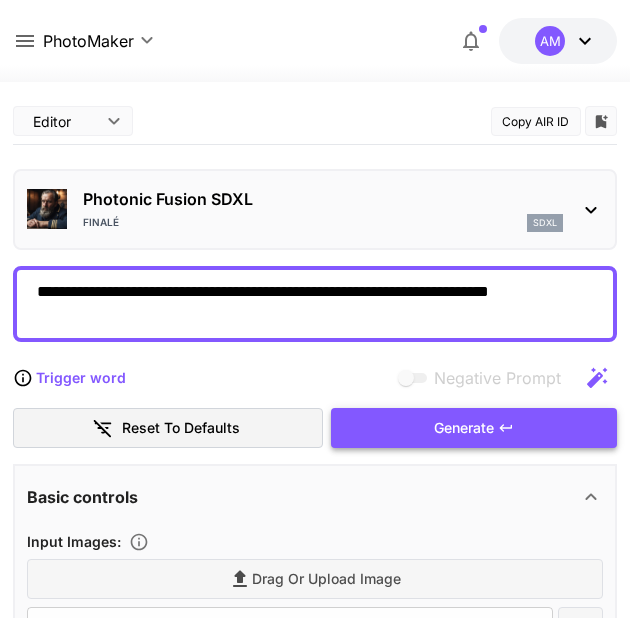 click on "Generate" at bounding box center (474, 428) 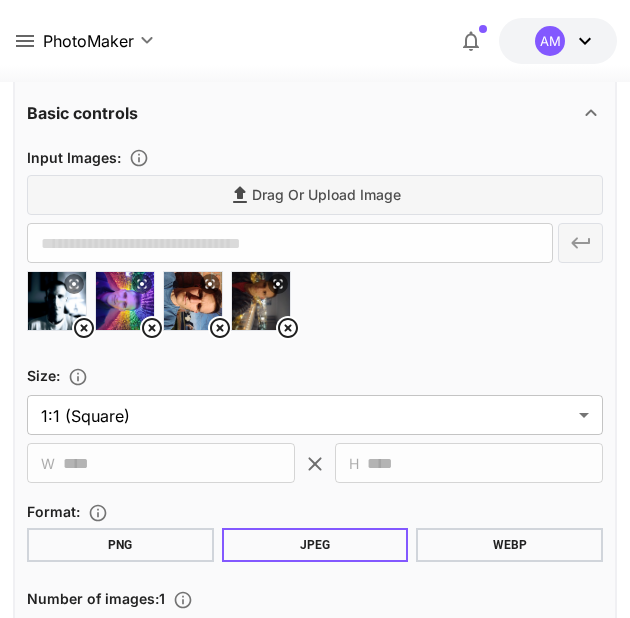 scroll, scrollTop: 176, scrollLeft: 0, axis: vertical 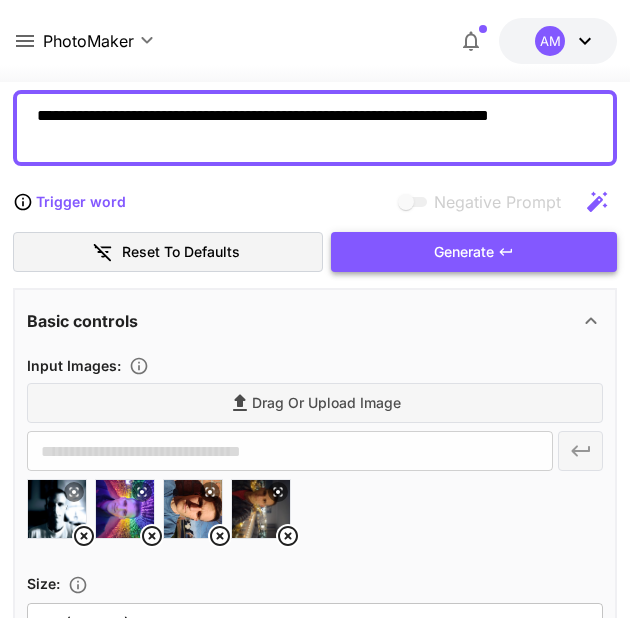 click on "Generate" at bounding box center [474, 252] 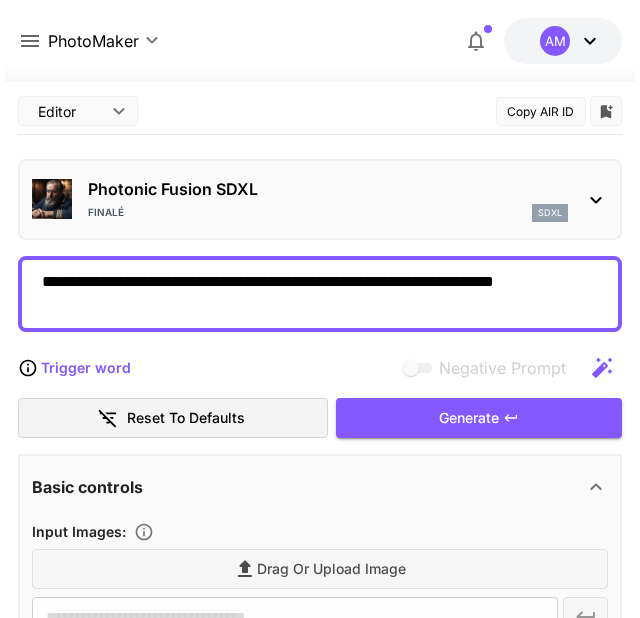 scroll, scrollTop: 0, scrollLeft: 0, axis: both 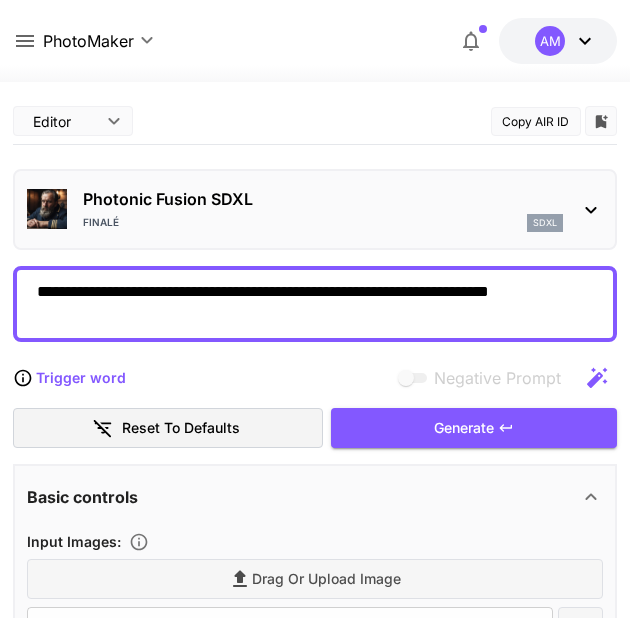 click 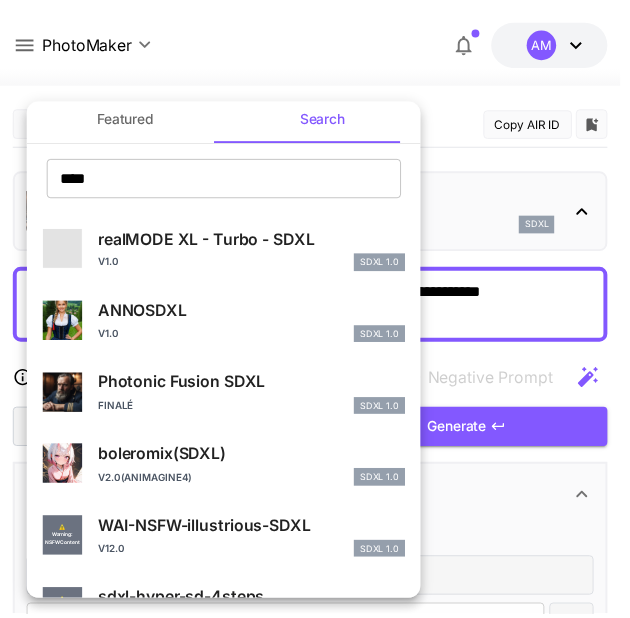 scroll, scrollTop: 0, scrollLeft: 0, axis: both 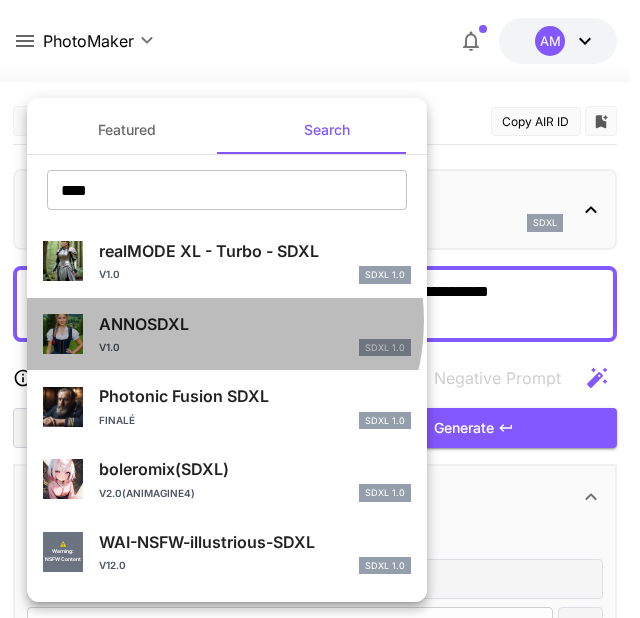 click on "ANNOSDXL" at bounding box center [255, 324] 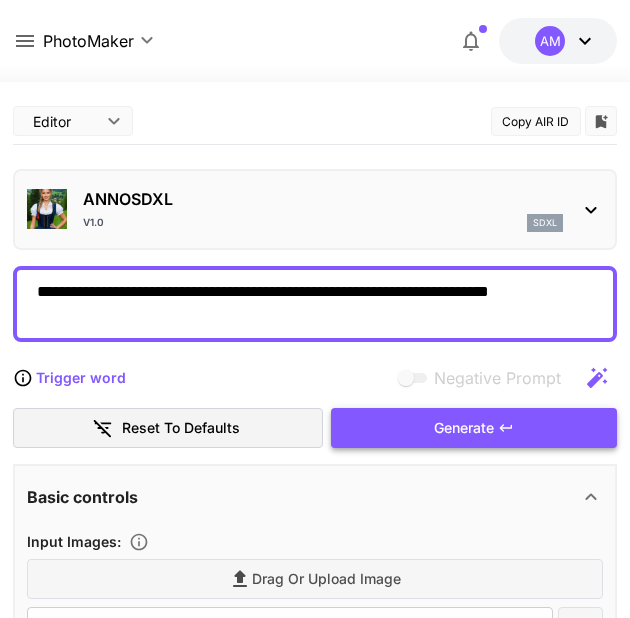 click on "Generate" at bounding box center [474, 428] 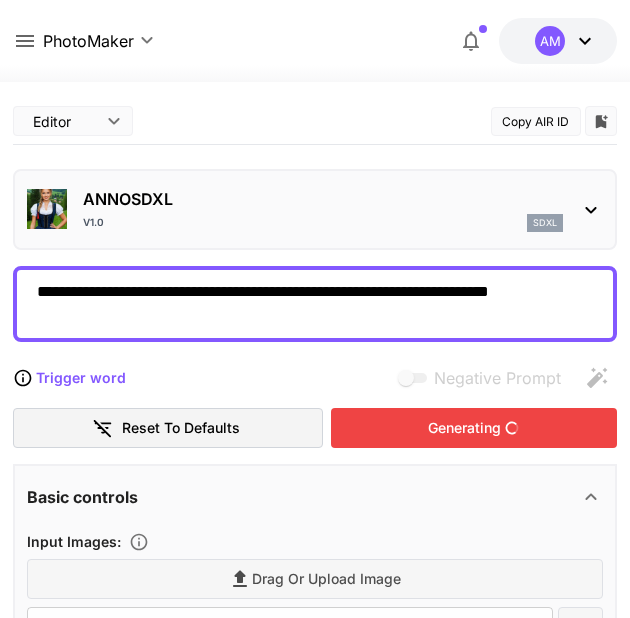 click 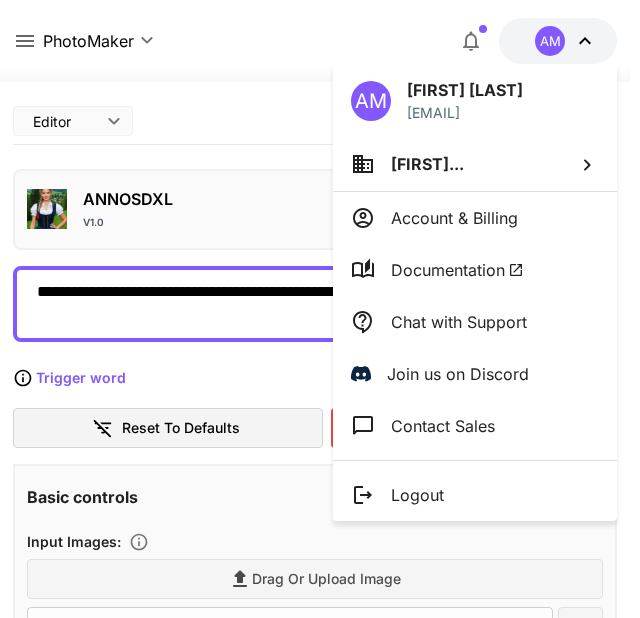 click at bounding box center (320, 309) 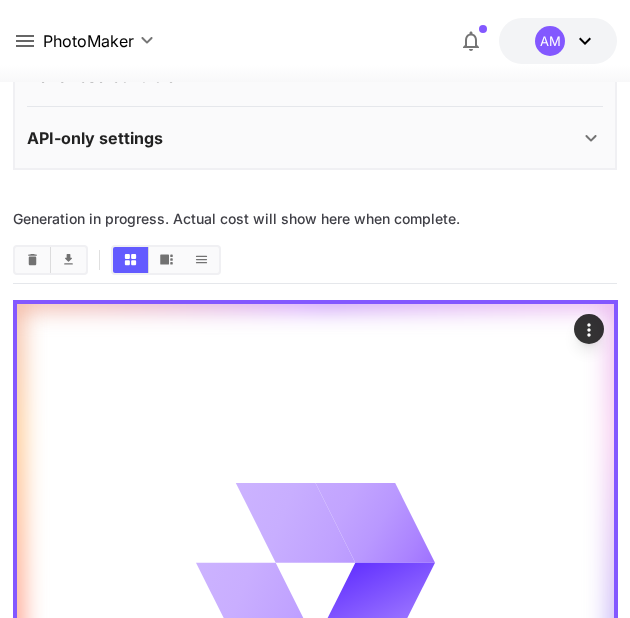 scroll, scrollTop: 1280, scrollLeft: 0, axis: vertical 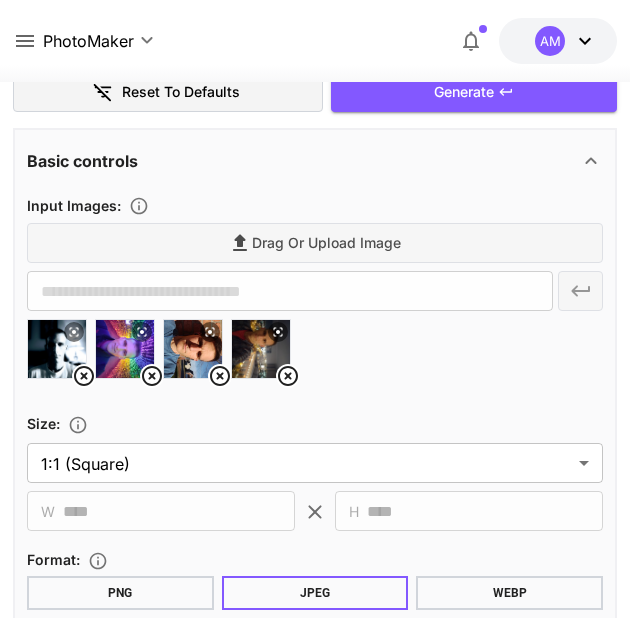 click 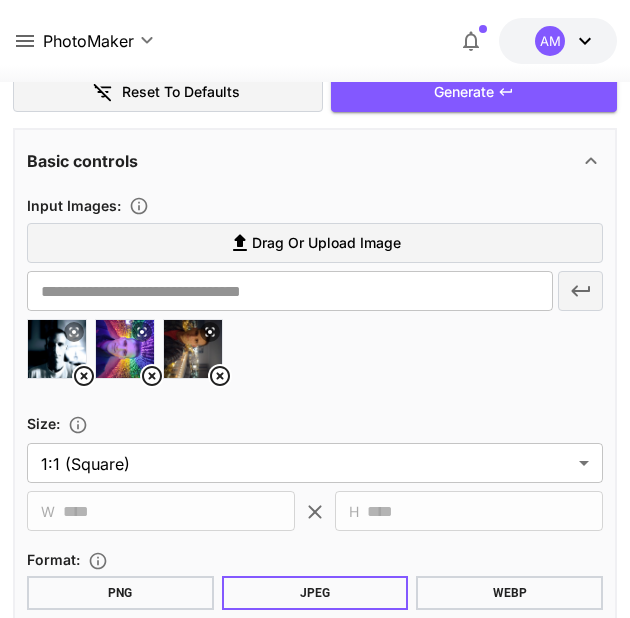 click 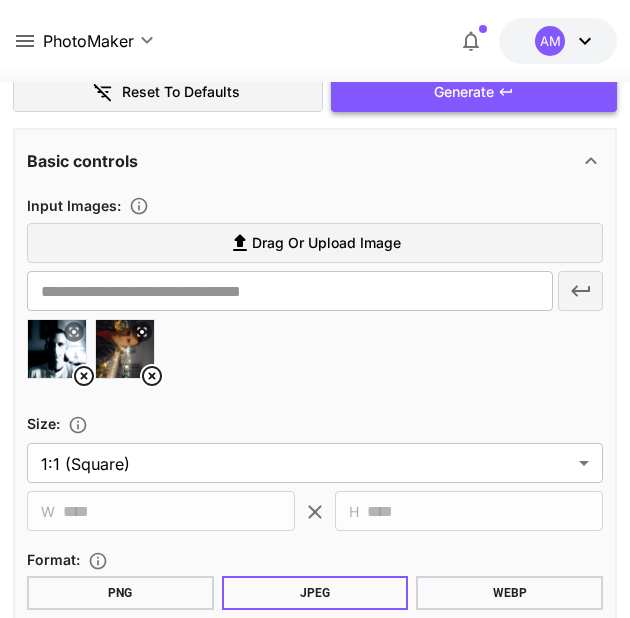 click on "Generate" at bounding box center [474, 92] 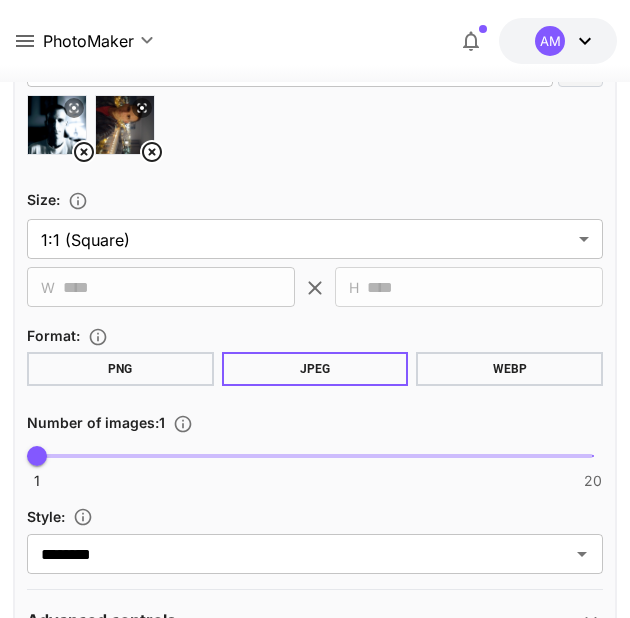 scroll, scrollTop: 240, scrollLeft: 0, axis: vertical 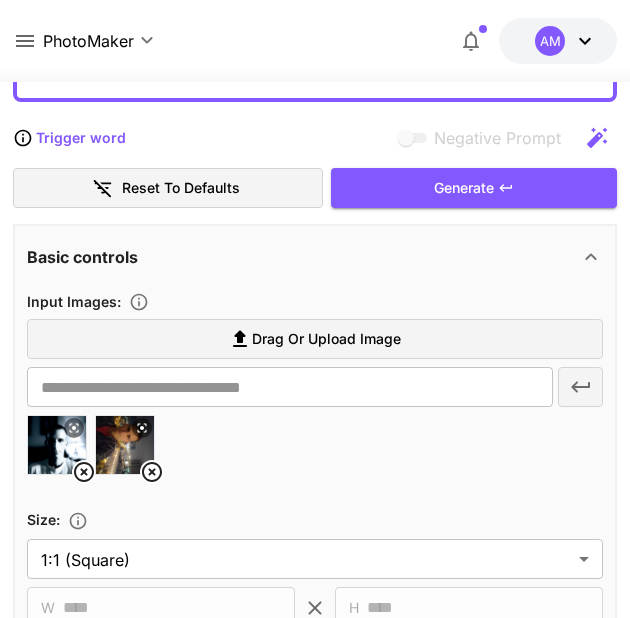 click 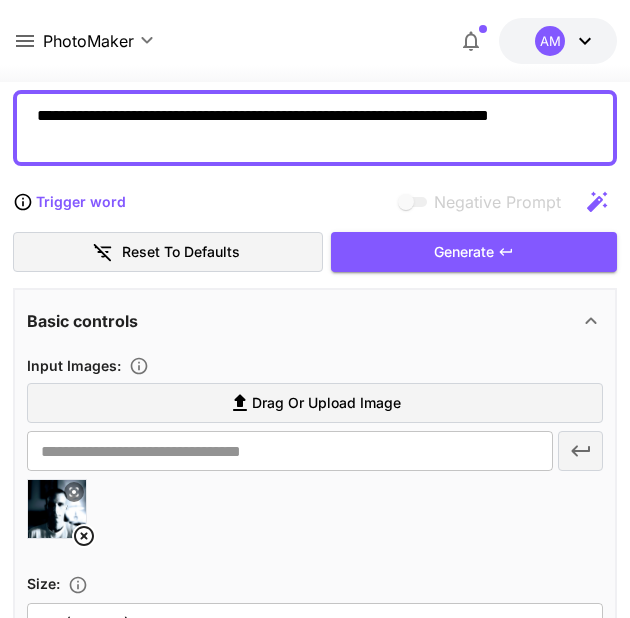 scroll, scrollTop: 0, scrollLeft: 0, axis: both 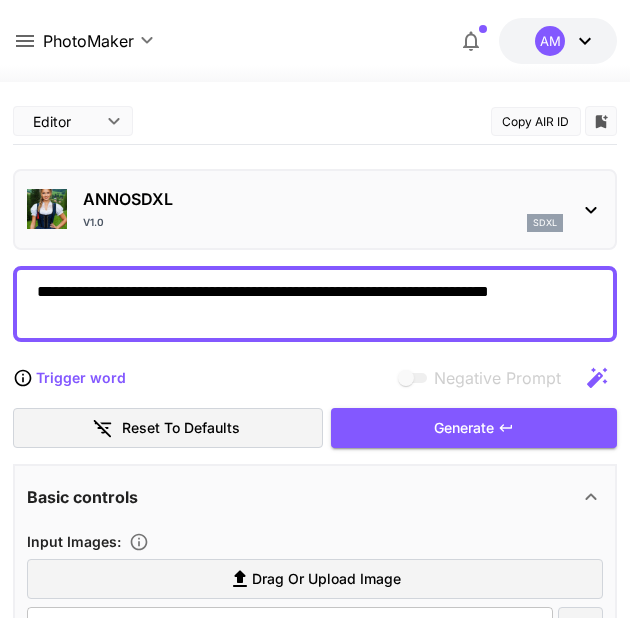 drag, startPoint x: 586, startPoint y: 290, endPoint x: 228, endPoint y: 150, distance: 384.40082 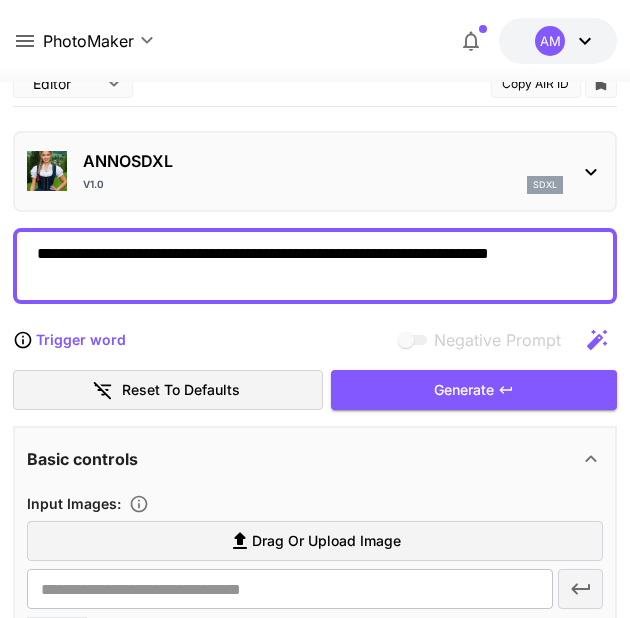 scroll, scrollTop: 0, scrollLeft: 0, axis: both 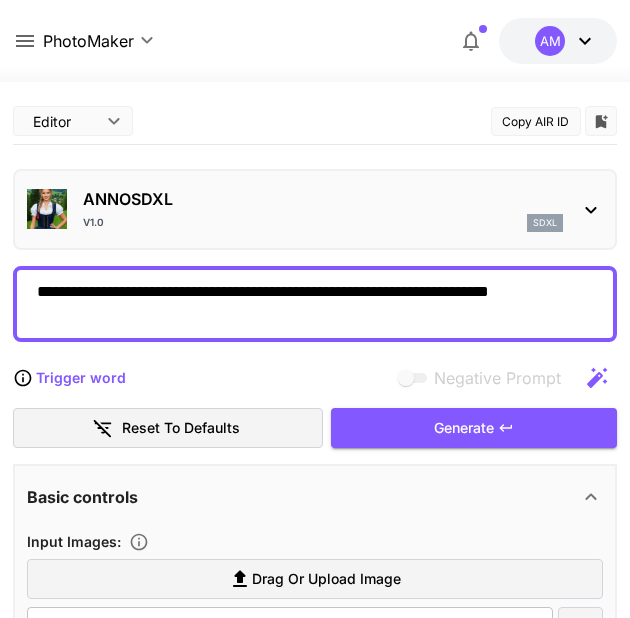 click on "Negative Prompt" at bounding box center (372, 378) 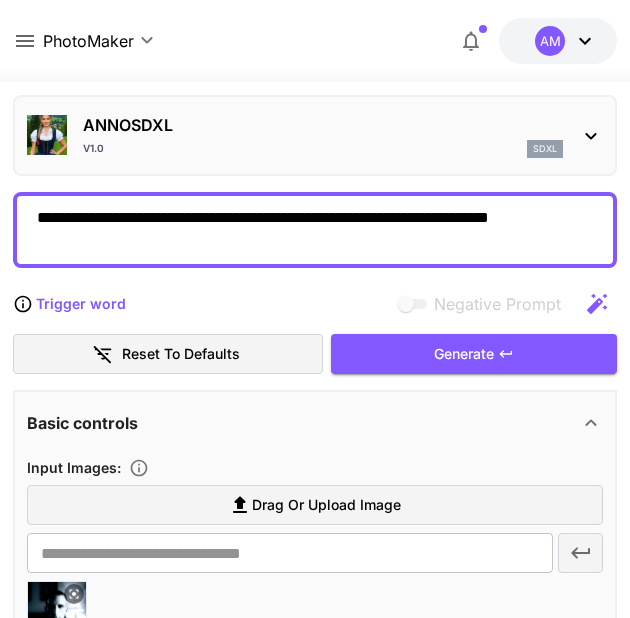 scroll, scrollTop: 0, scrollLeft: 0, axis: both 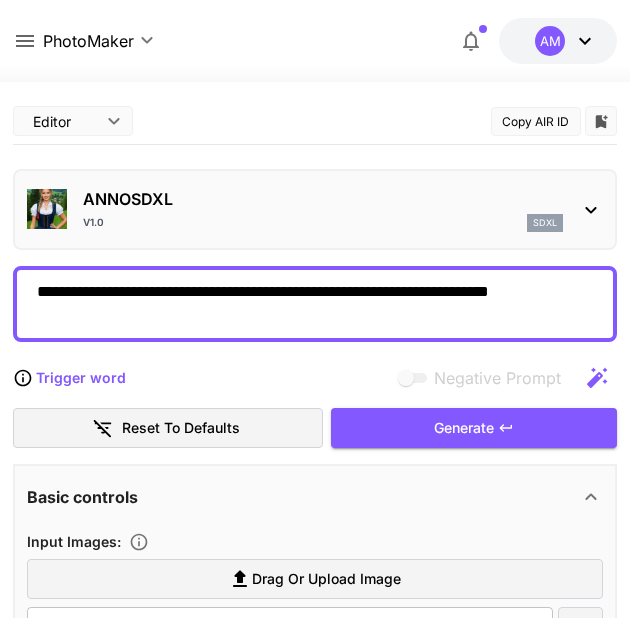 drag, startPoint x: 591, startPoint y: 294, endPoint x: -52, endPoint y: 294, distance: 643 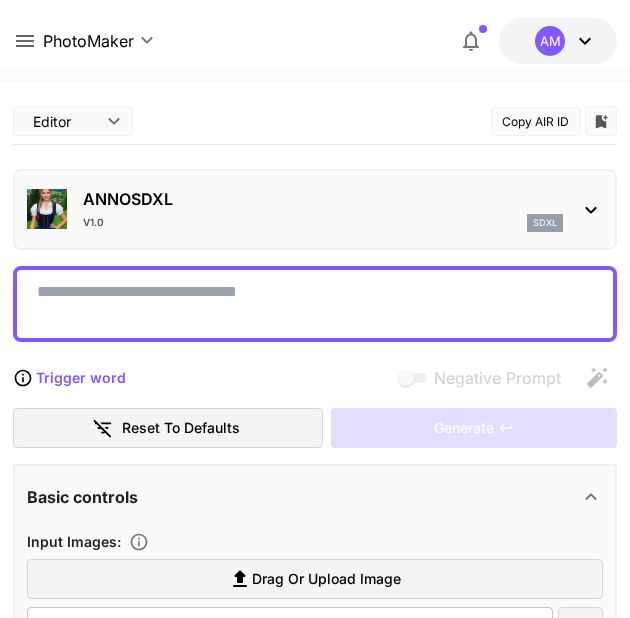 paste on "**********" 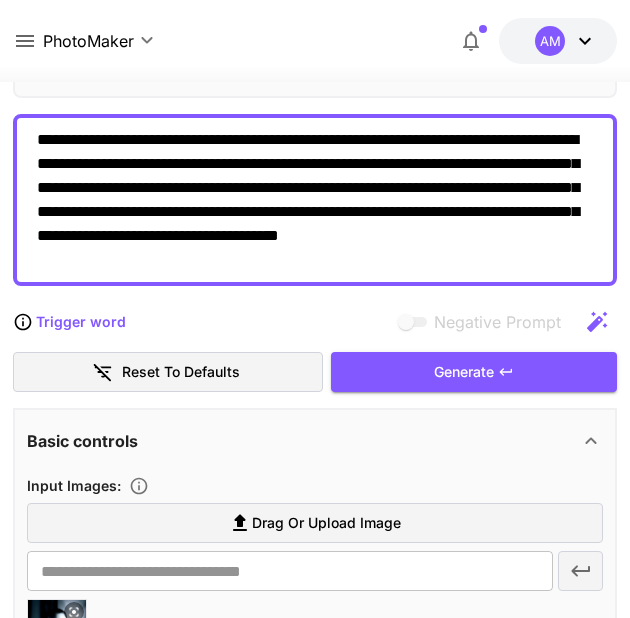 scroll, scrollTop: 160, scrollLeft: 0, axis: vertical 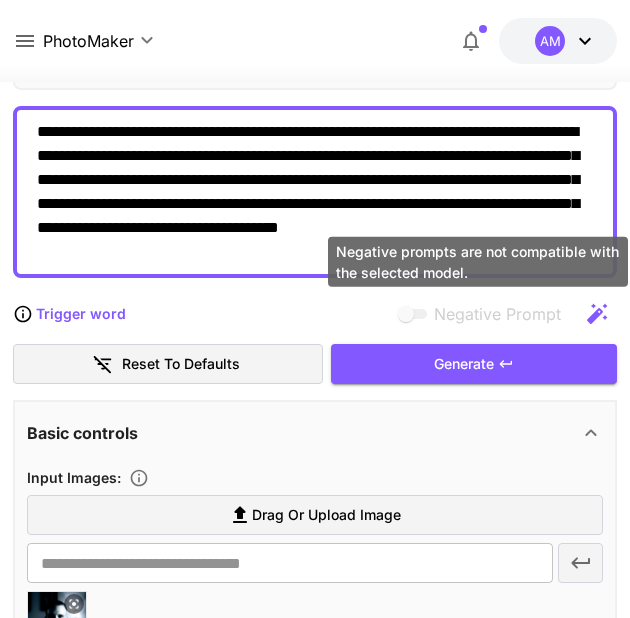 click at bounding box center [414, 314] 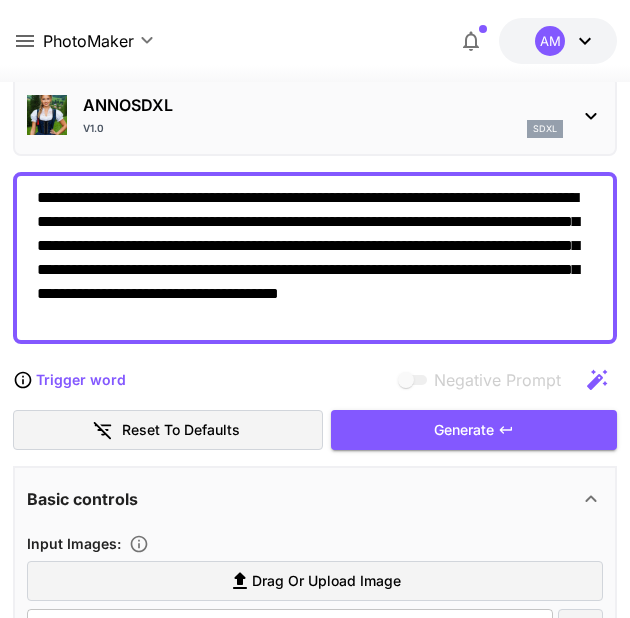 scroll, scrollTop: 0, scrollLeft: 0, axis: both 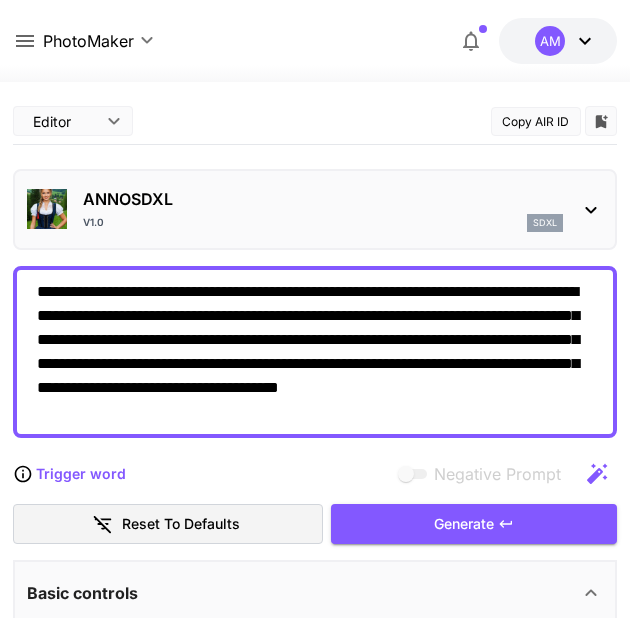 click 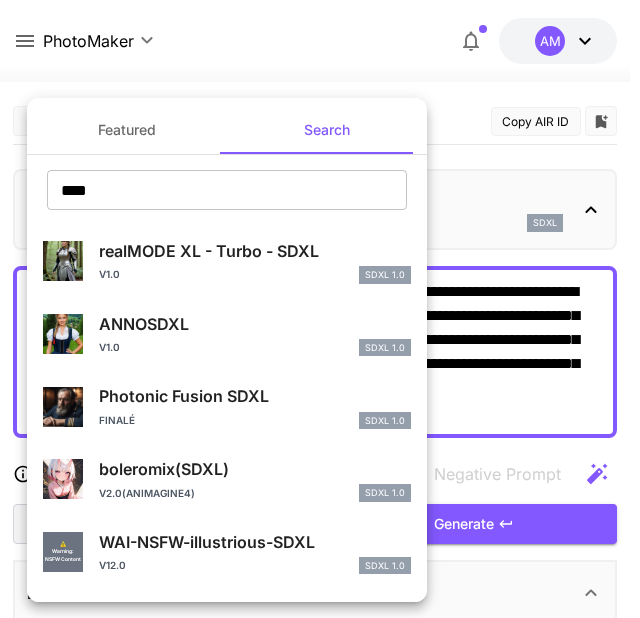 click on "v1.0 SDXL 1.0" at bounding box center (255, 275) 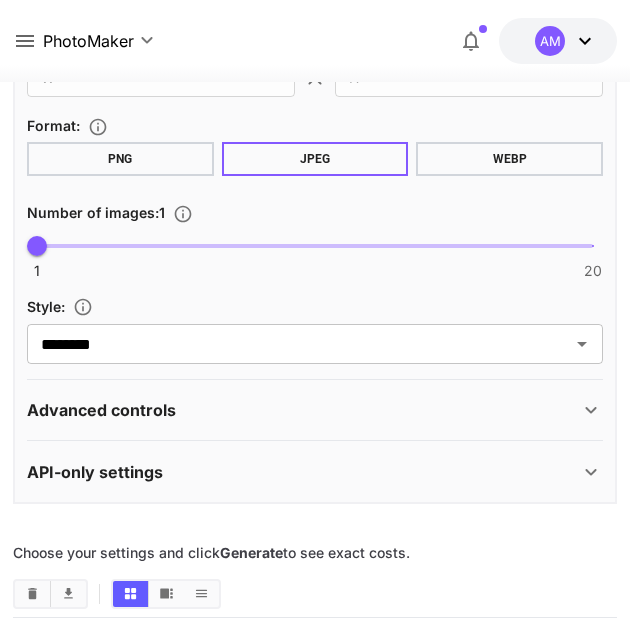 scroll, scrollTop: 880, scrollLeft: 0, axis: vertical 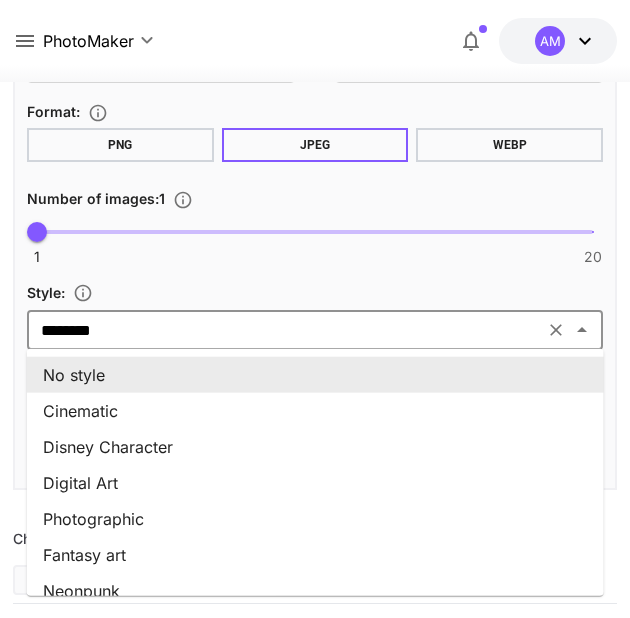 click on "********" at bounding box center [286, 330] 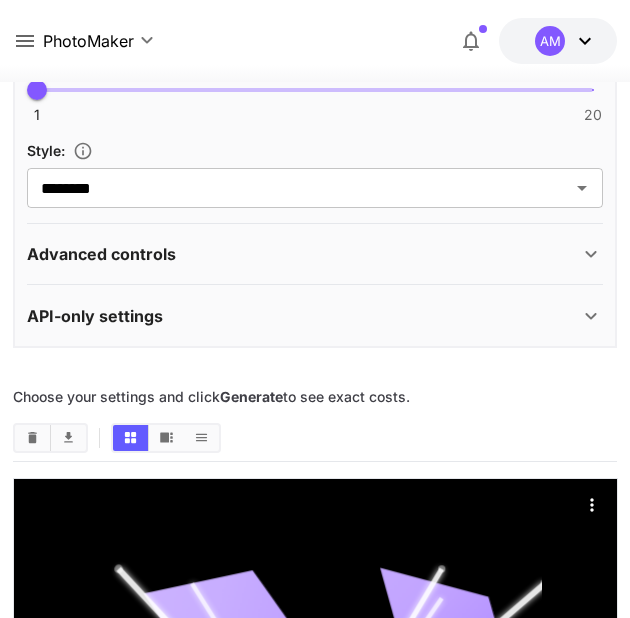 scroll, scrollTop: 1040, scrollLeft: 0, axis: vertical 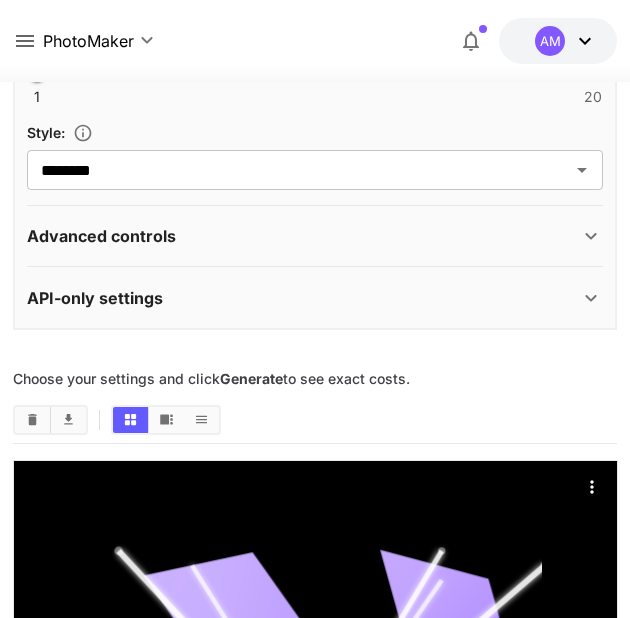click on "API-only settings" at bounding box center [303, 298] 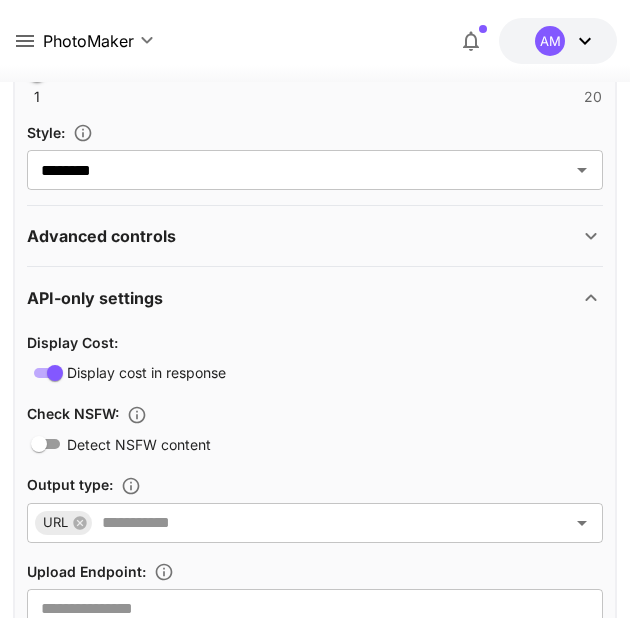 click on "API-only settings" at bounding box center [315, 298] 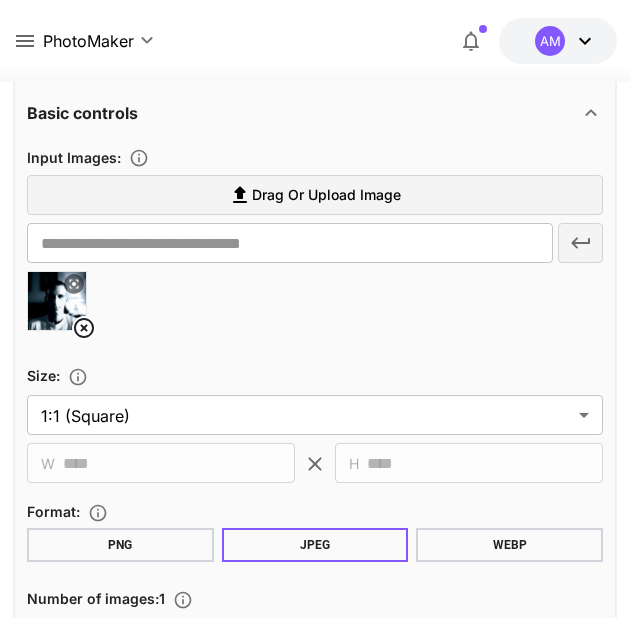 scroll, scrollTop: 160, scrollLeft: 0, axis: vertical 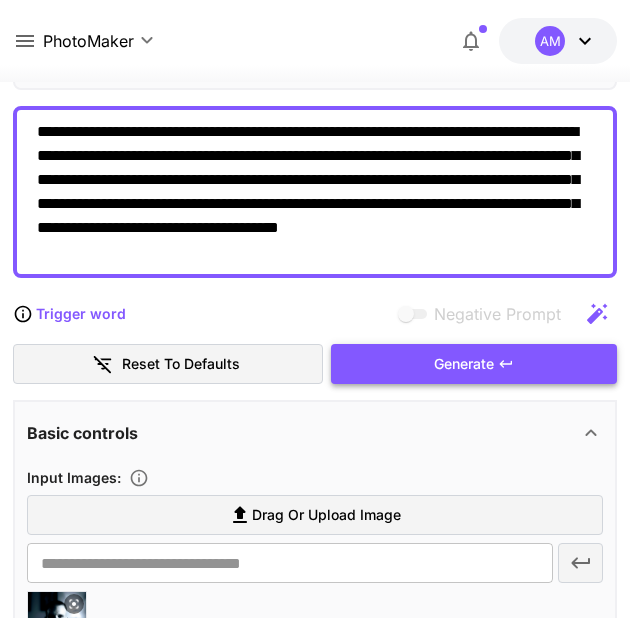 click on "Generate" at bounding box center [474, 364] 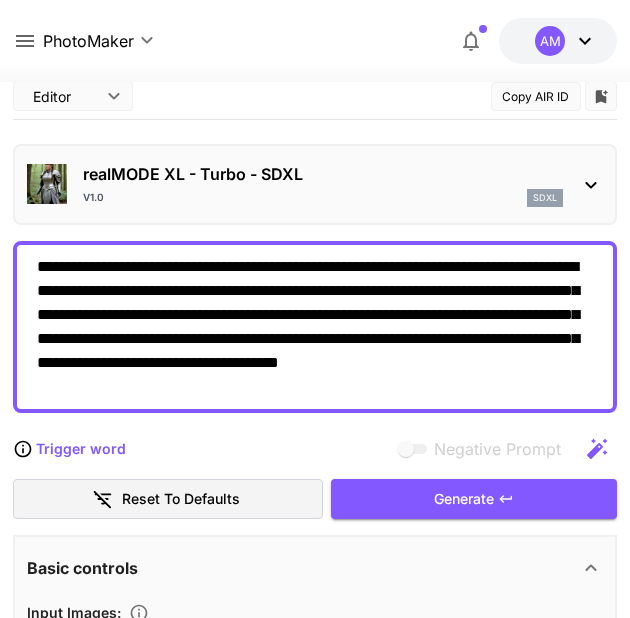 scroll, scrollTop: 0, scrollLeft: 0, axis: both 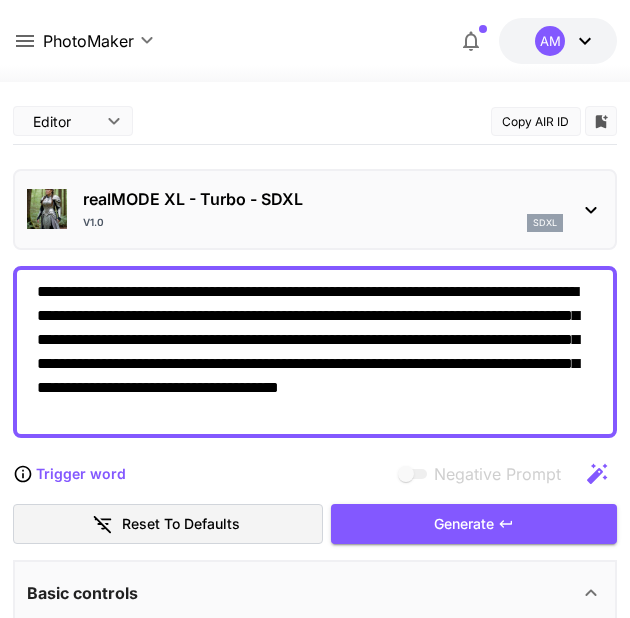 drag, startPoint x: 96, startPoint y: 317, endPoint x: 384, endPoint y: 288, distance: 289.4564 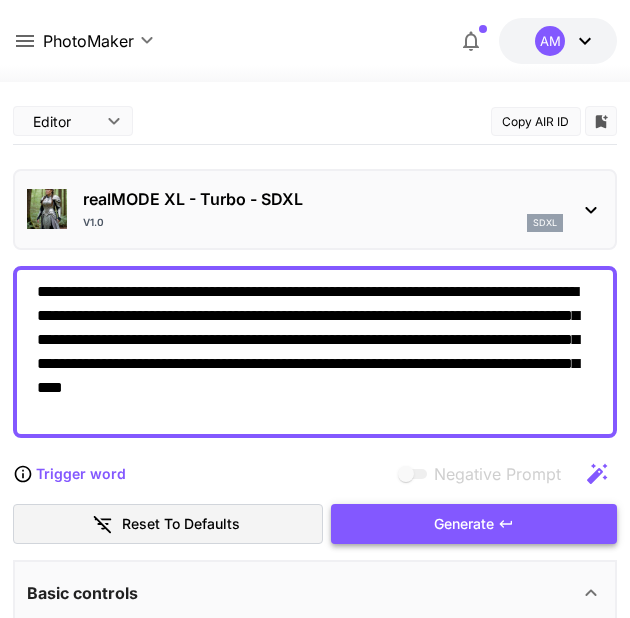 click on "Generate" at bounding box center (474, 524) 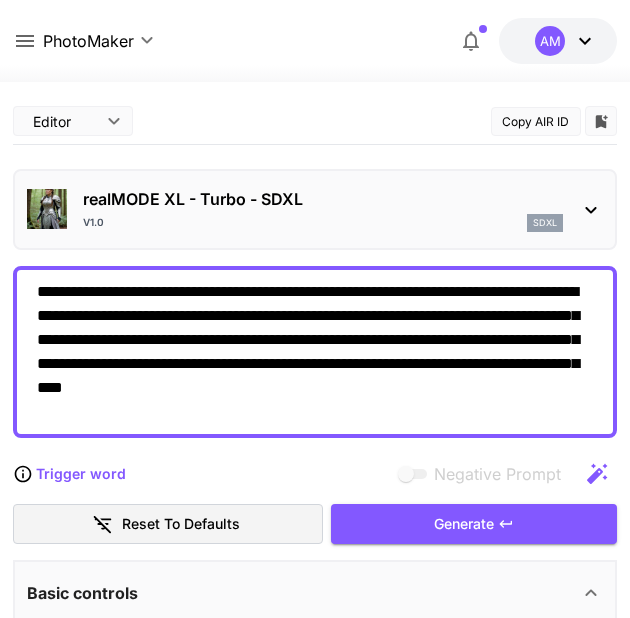 scroll, scrollTop: 0, scrollLeft: 0, axis: both 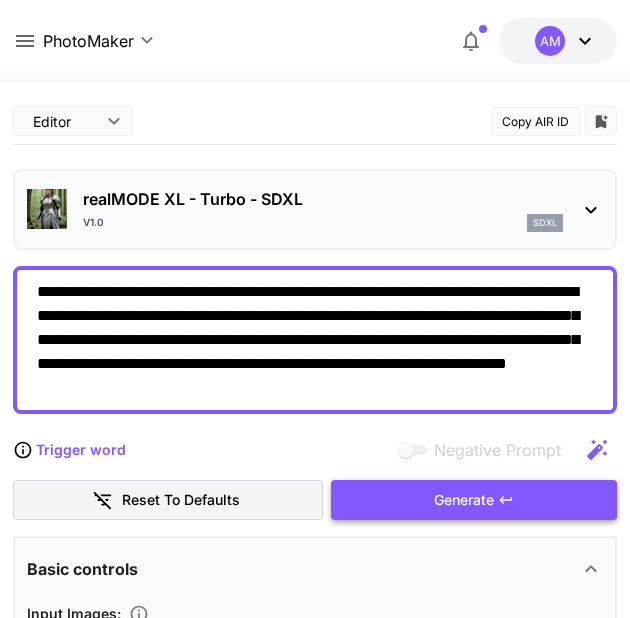 click on "Generate" at bounding box center (474, 500) 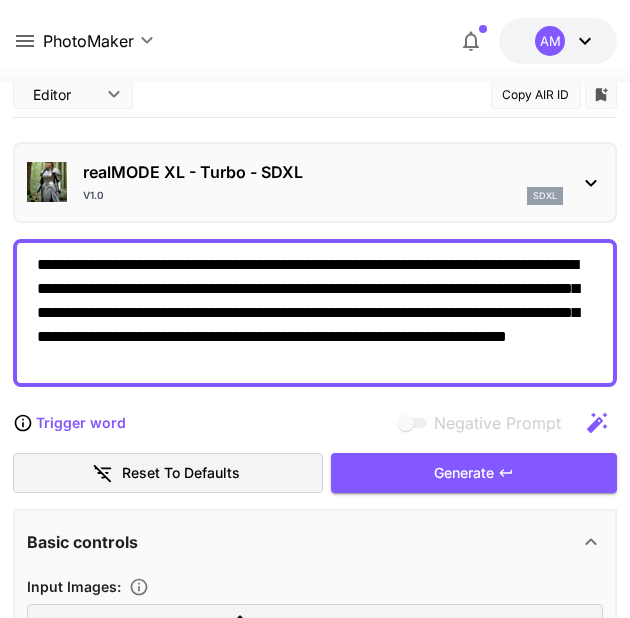scroll, scrollTop: 0, scrollLeft: 0, axis: both 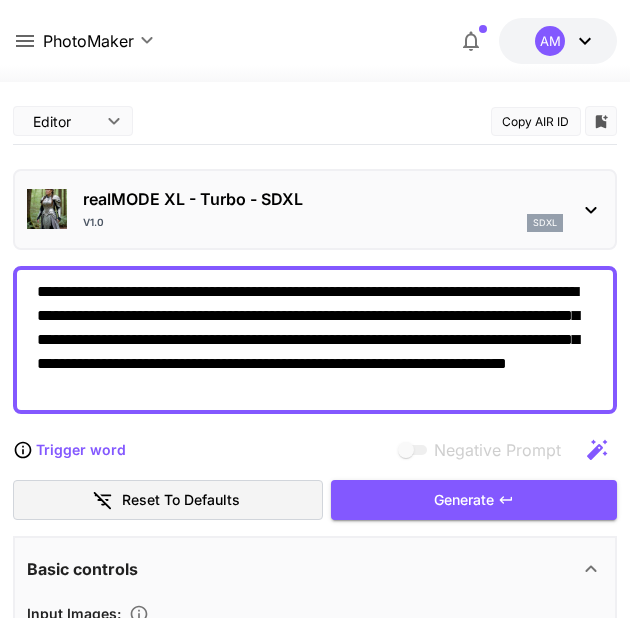 click on "**********" at bounding box center [315, 340] 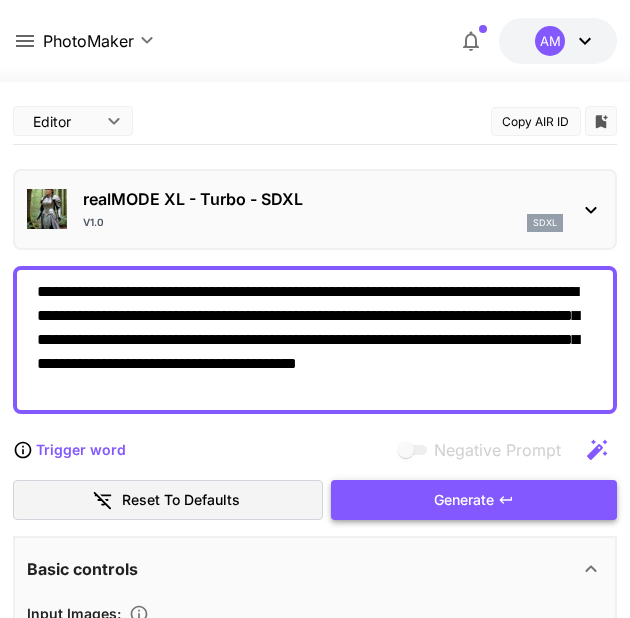 click on "Generate" at bounding box center [474, 500] 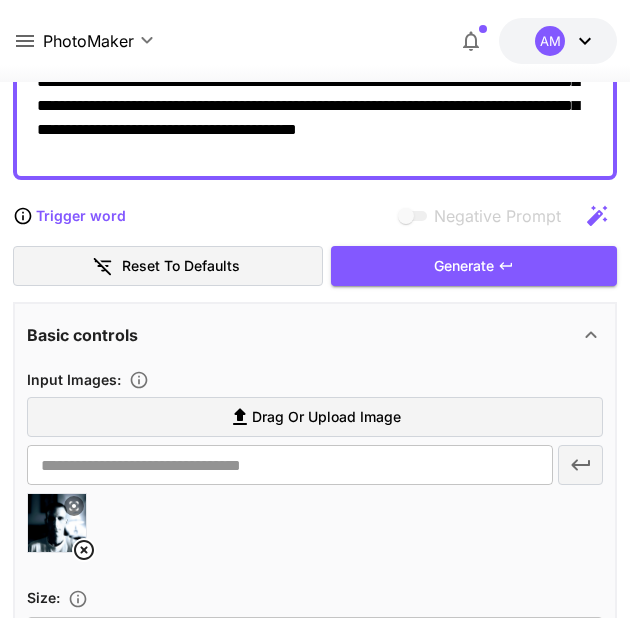 scroll, scrollTop: 0, scrollLeft: 0, axis: both 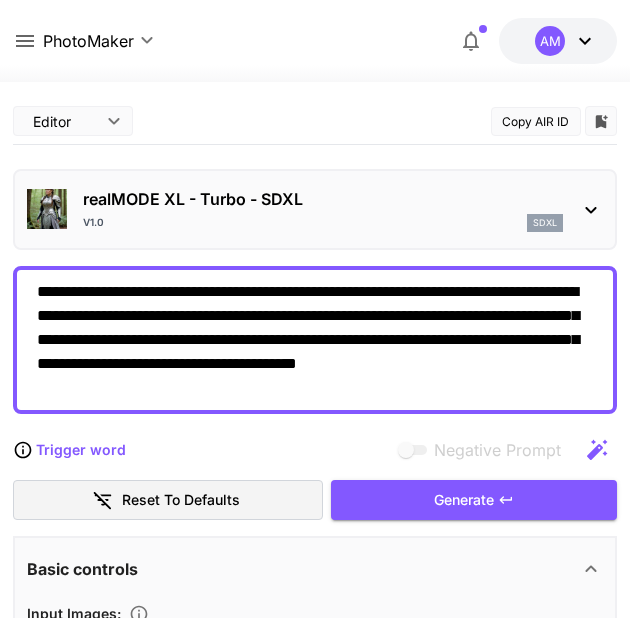 drag, startPoint x: 201, startPoint y: 392, endPoint x: 370, endPoint y: 368, distance: 170.69563 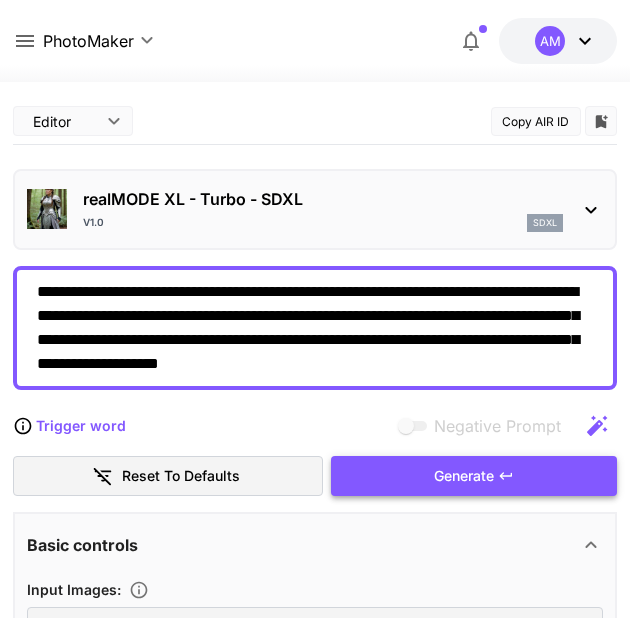 type on "**********" 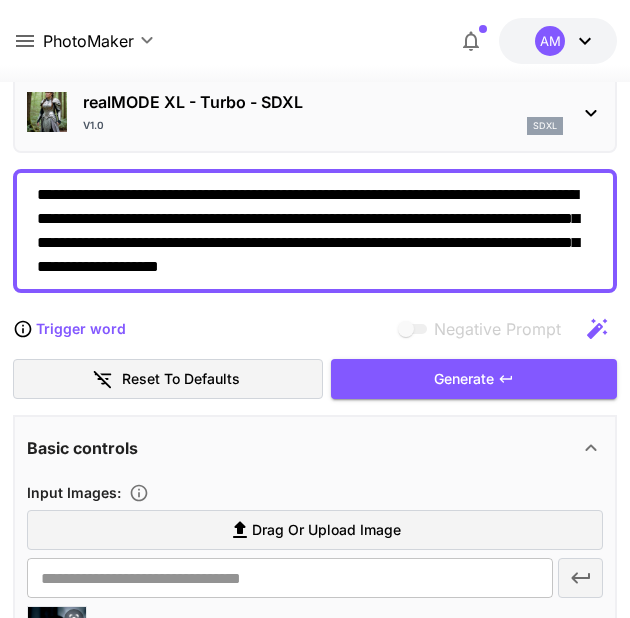 scroll, scrollTop: 0, scrollLeft: 0, axis: both 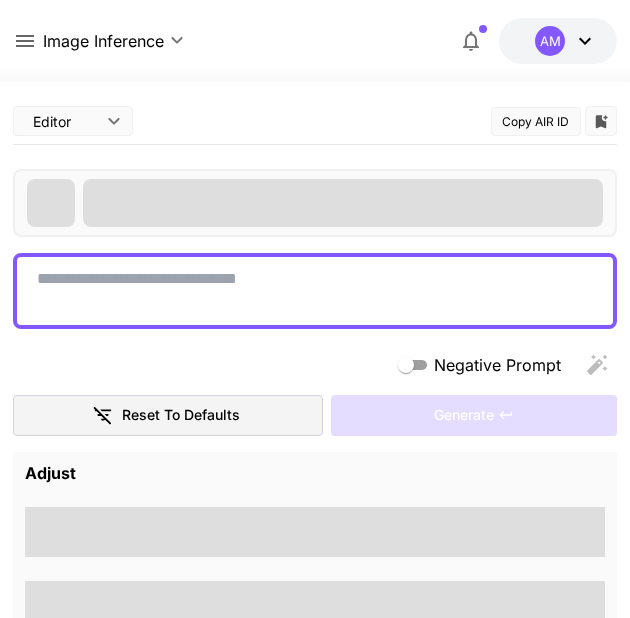 click 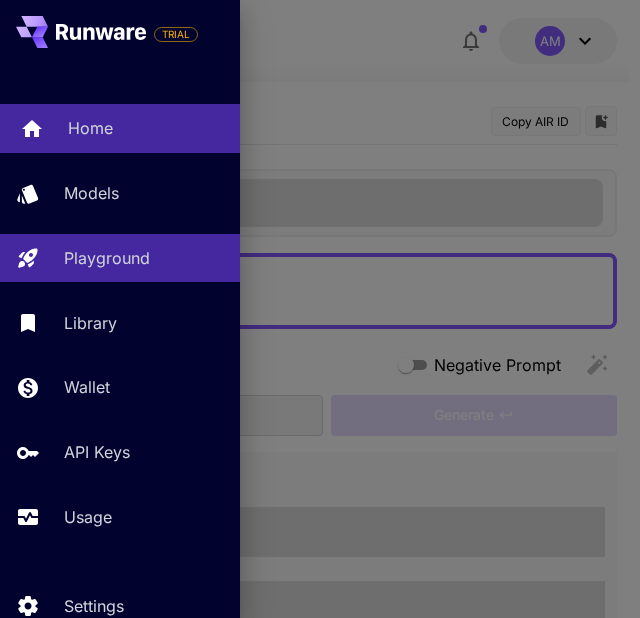 click on "Home" at bounding box center (90, 128) 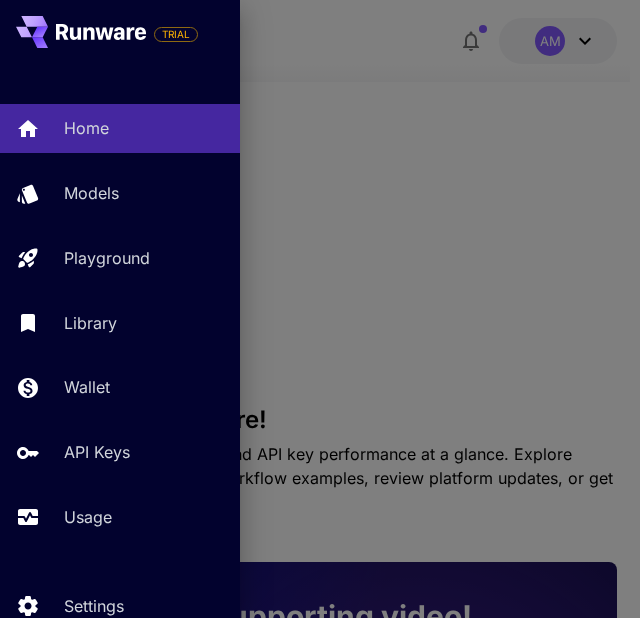 click at bounding box center (320, 309) 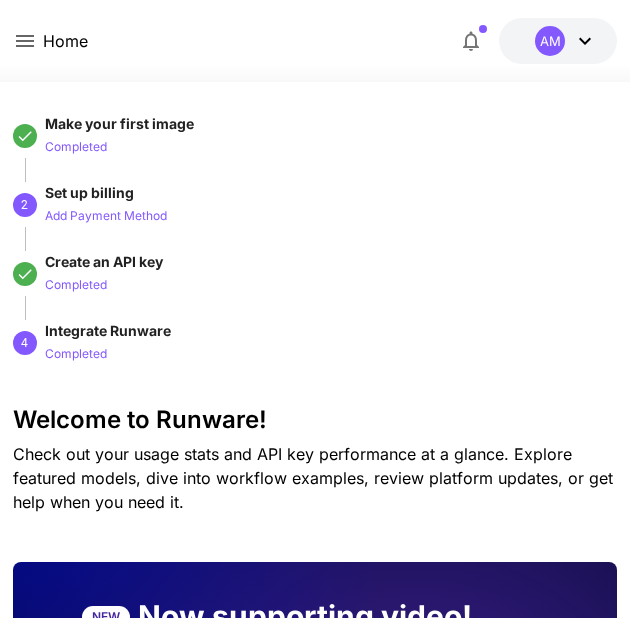 click 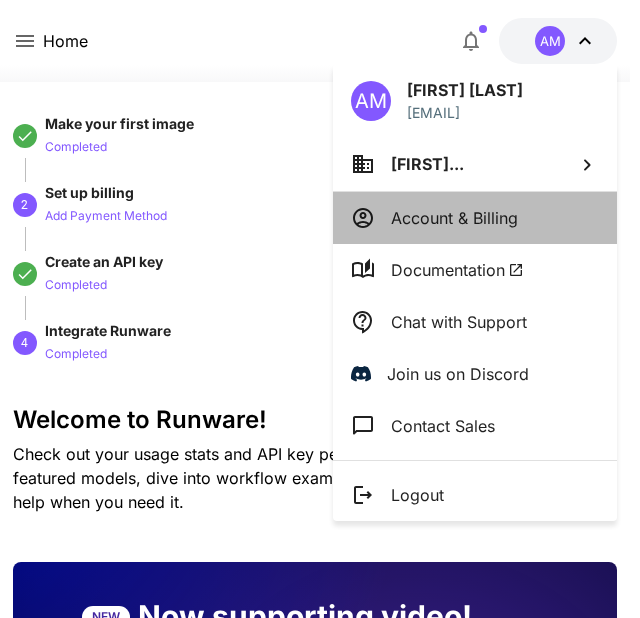 click on "Account & Billing" at bounding box center (454, 218) 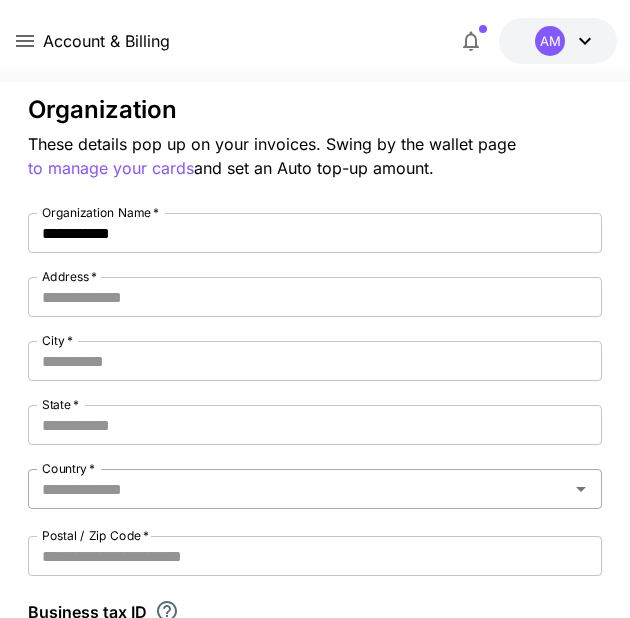 scroll, scrollTop: 0, scrollLeft: 0, axis: both 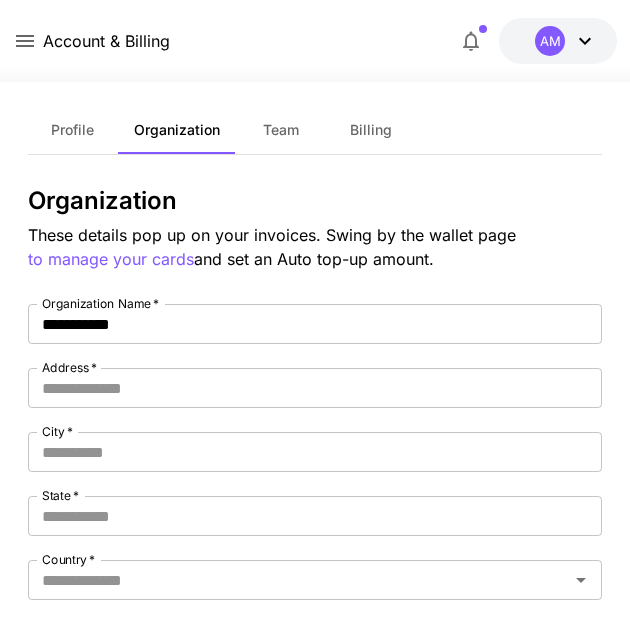 click on "Billing" at bounding box center (371, 130) 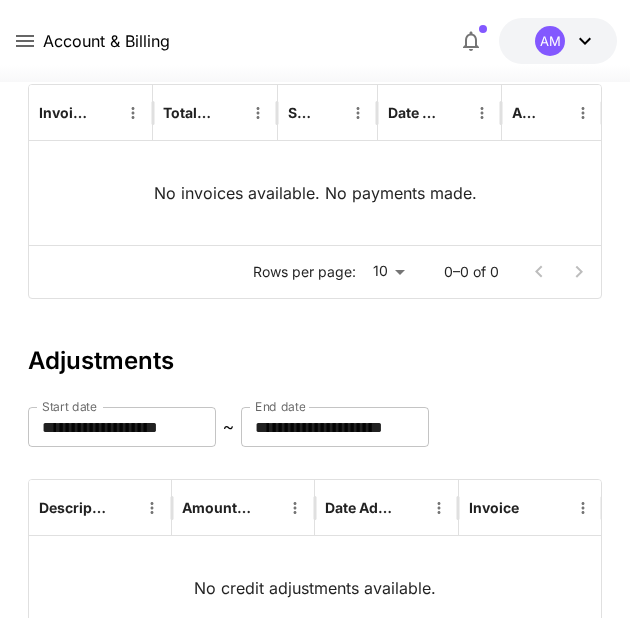 scroll, scrollTop: 0, scrollLeft: 0, axis: both 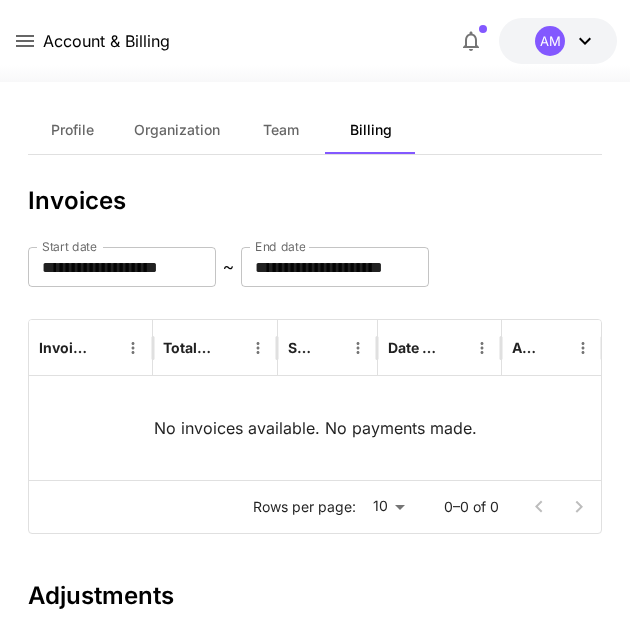 click on "Profile" at bounding box center (72, 130) 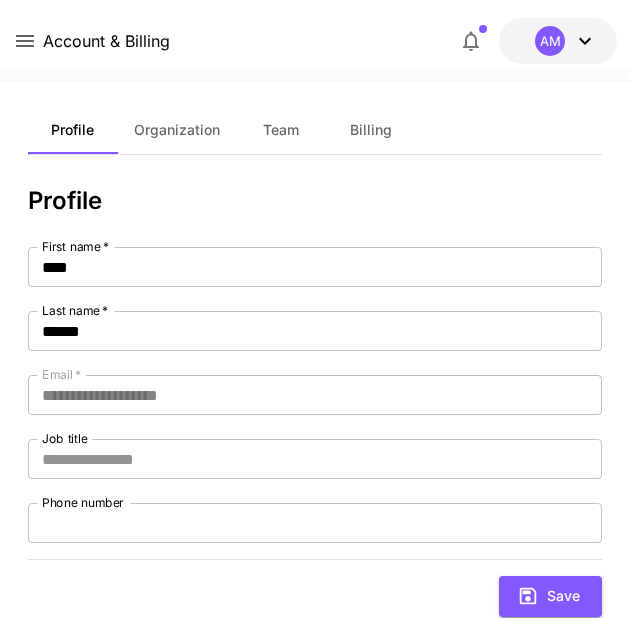 click on "Organization" at bounding box center [177, 130] 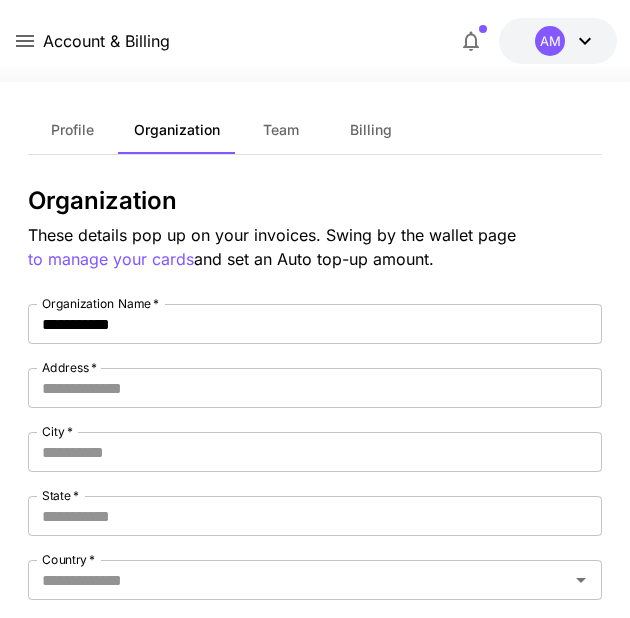 click 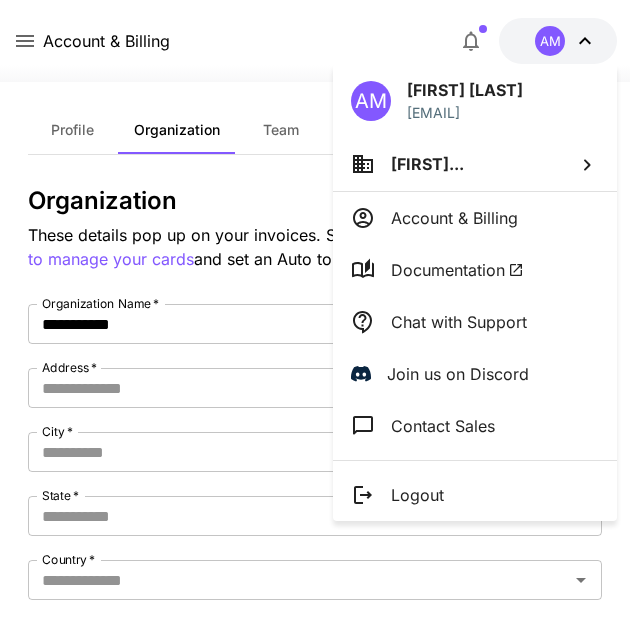 click at bounding box center [320, 309] 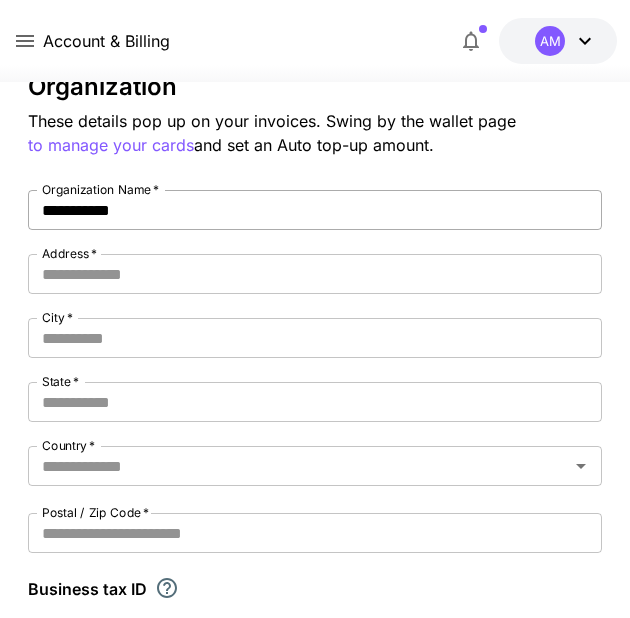 scroll, scrollTop: 0, scrollLeft: 0, axis: both 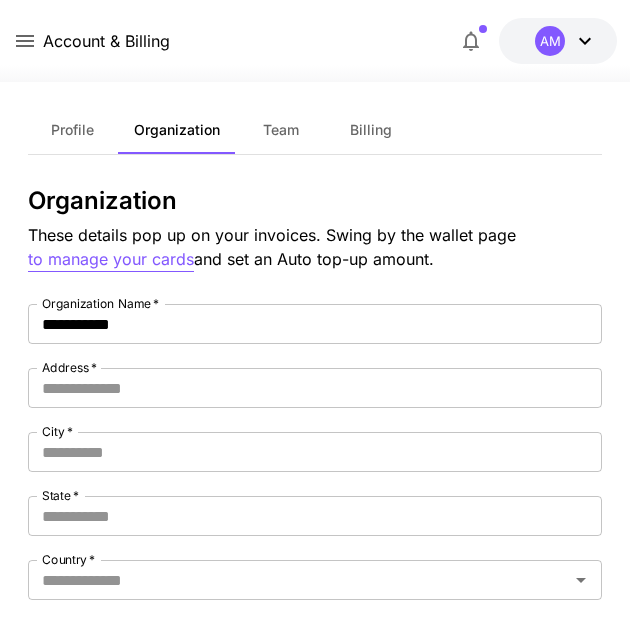 click on "to manage your cards" at bounding box center (111, 259) 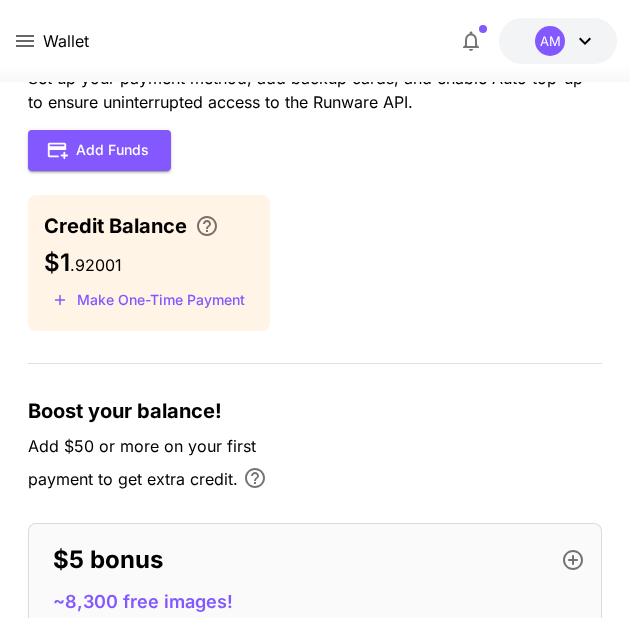 scroll, scrollTop: 0, scrollLeft: 0, axis: both 